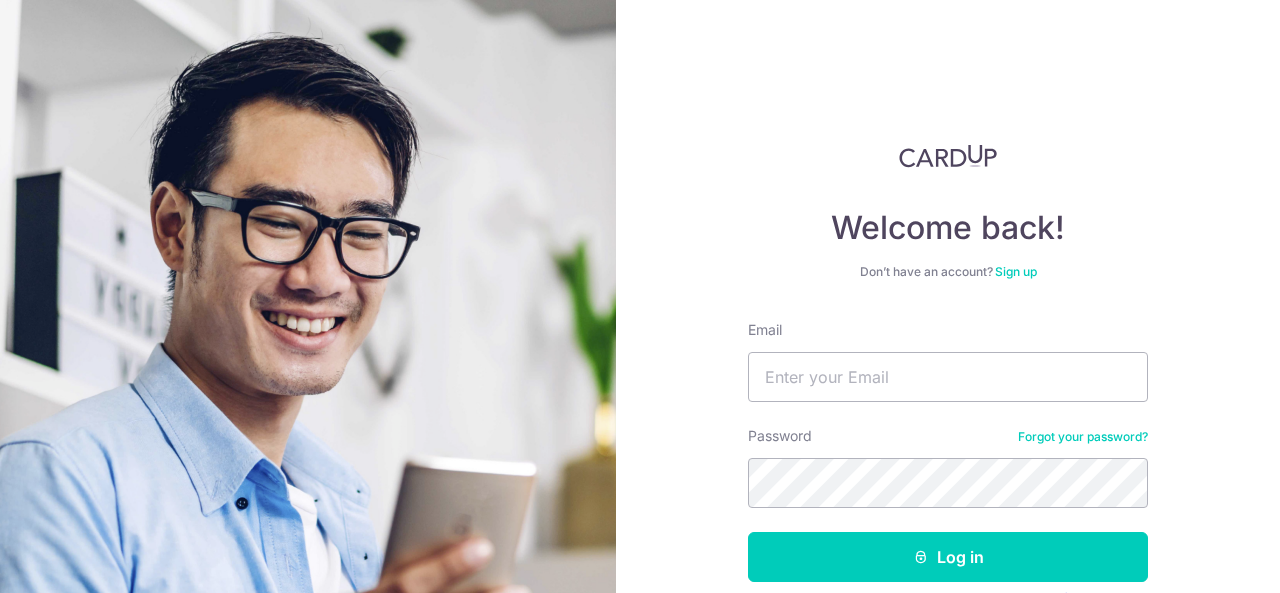 scroll, scrollTop: 0, scrollLeft: 0, axis: both 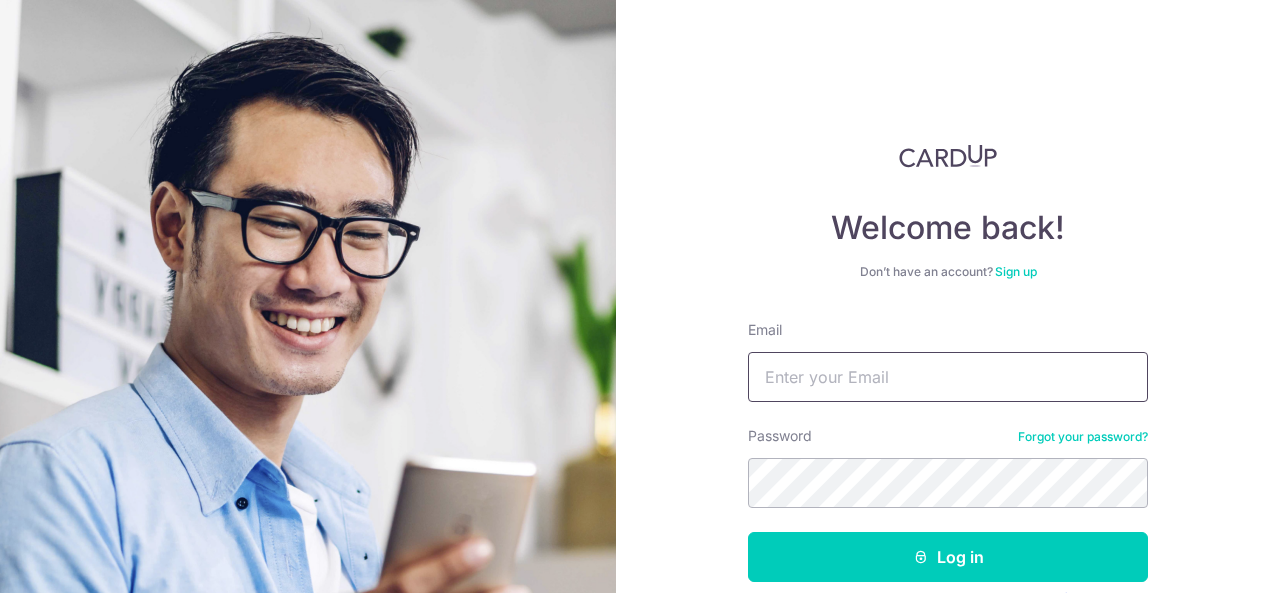 type on "lawrencephoon@hotmail.com" 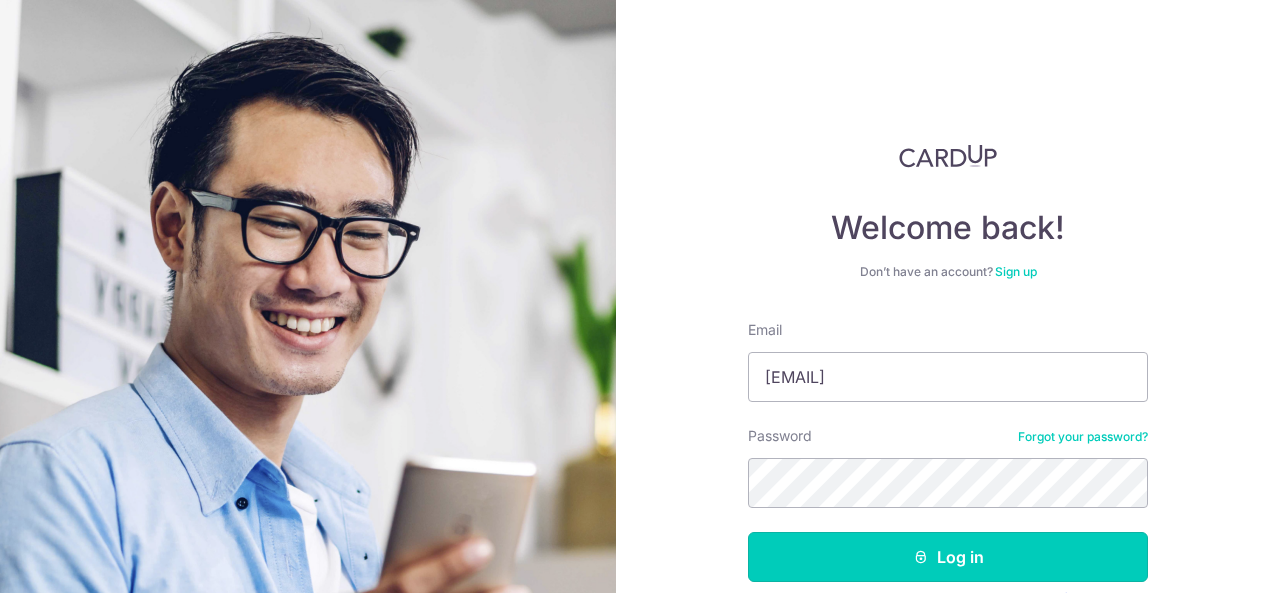 click on "Log in" at bounding box center [948, 557] 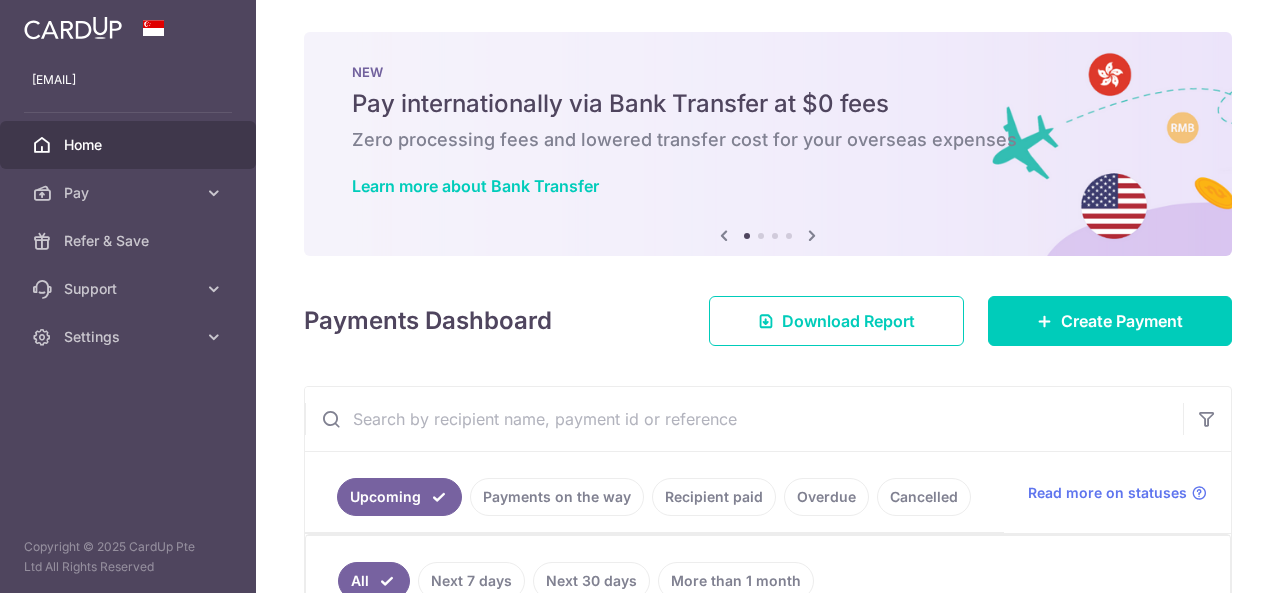 scroll, scrollTop: 0, scrollLeft: 0, axis: both 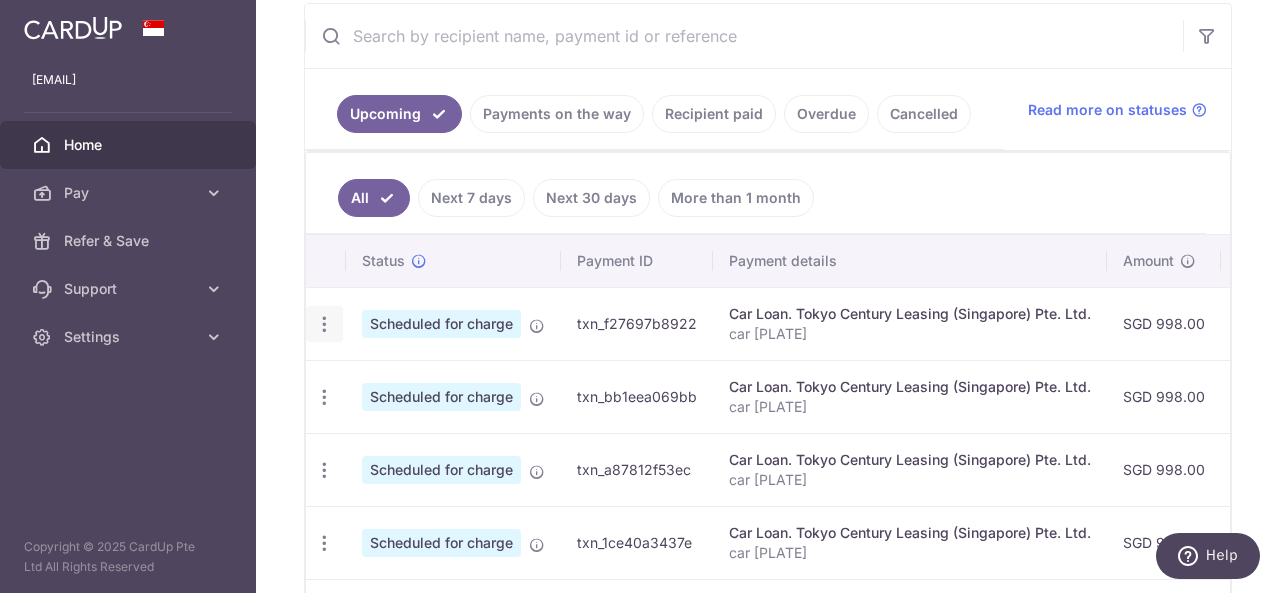 click at bounding box center [324, 324] 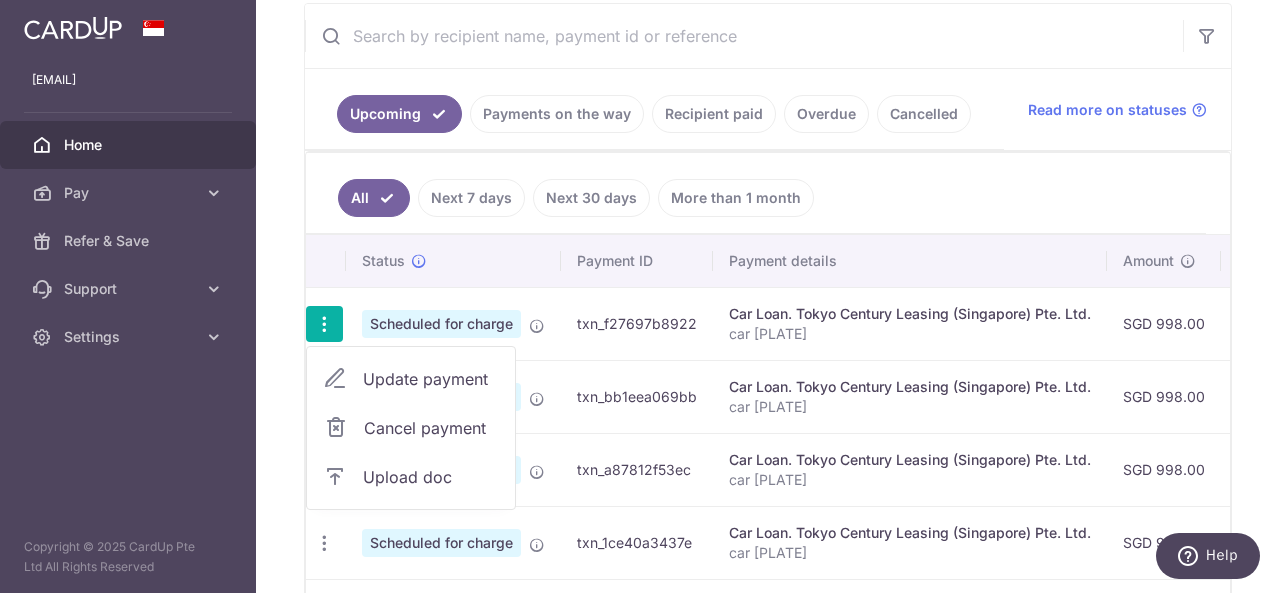 click on "Update payment" at bounding box center [431, 379] 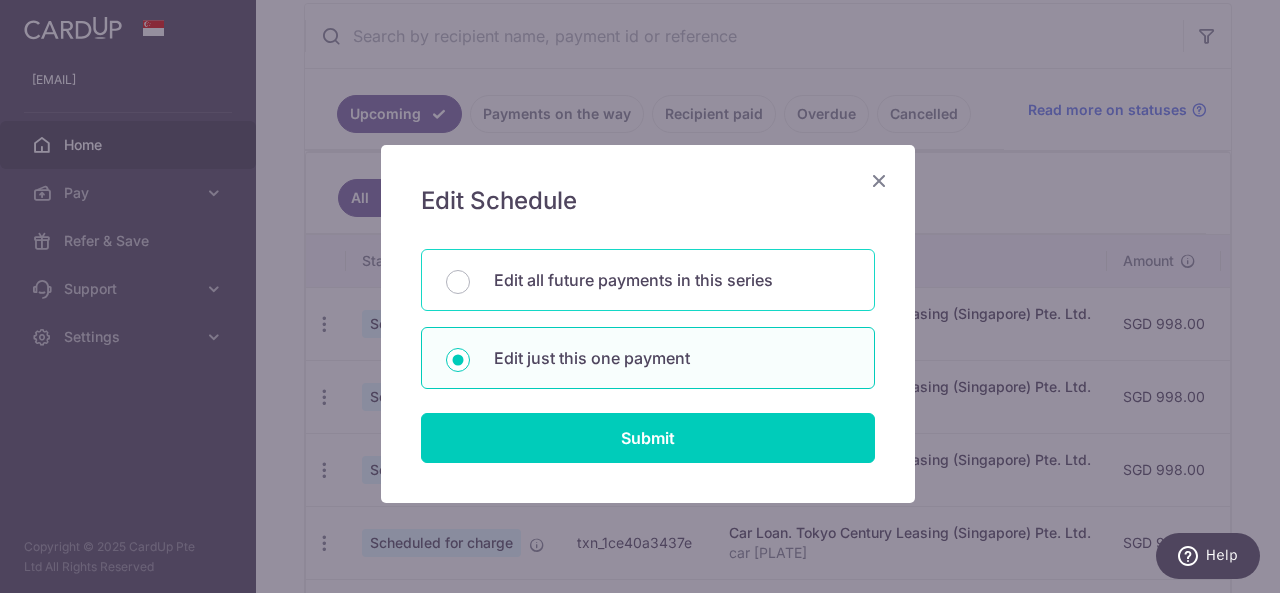 click on "Edit all future payments in this series" at bounding box center (648, 280) 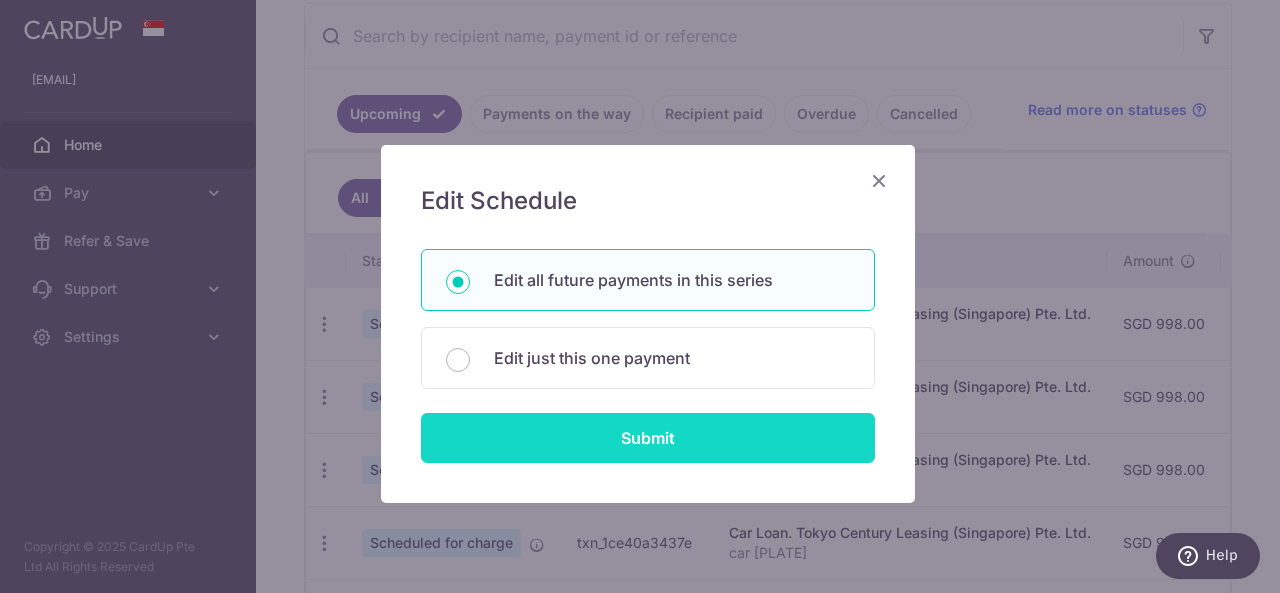 click on "Submit" at bounding box center [648, 438] 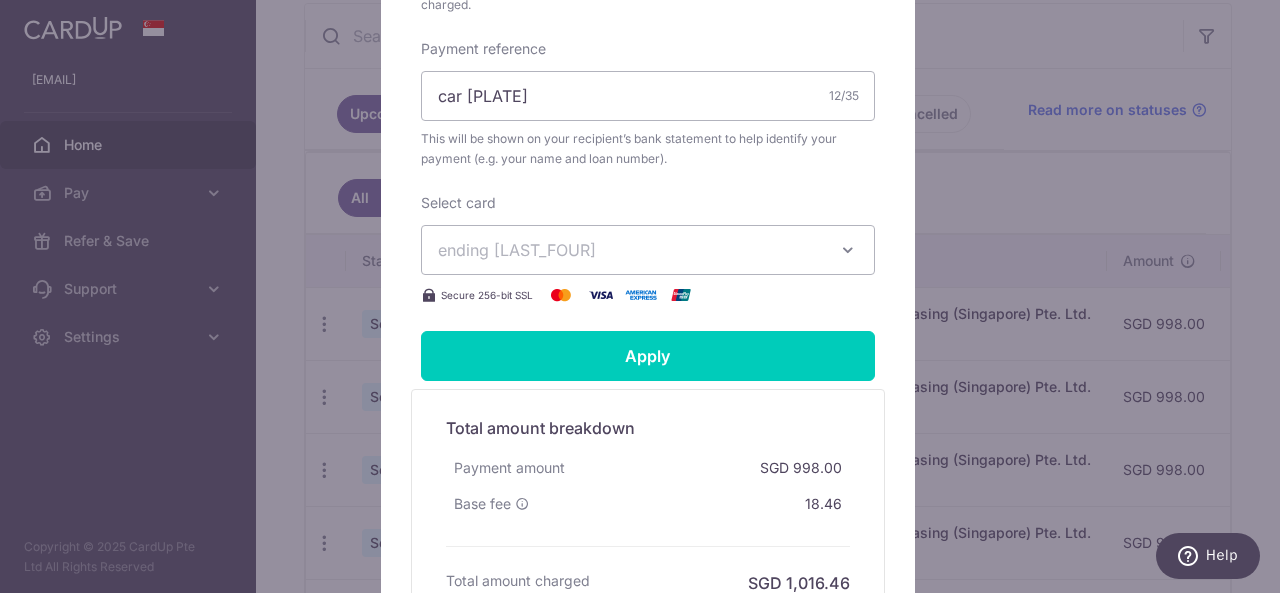 scroll, scrollTop: 697, scrollLeft: 0, axis: vertical 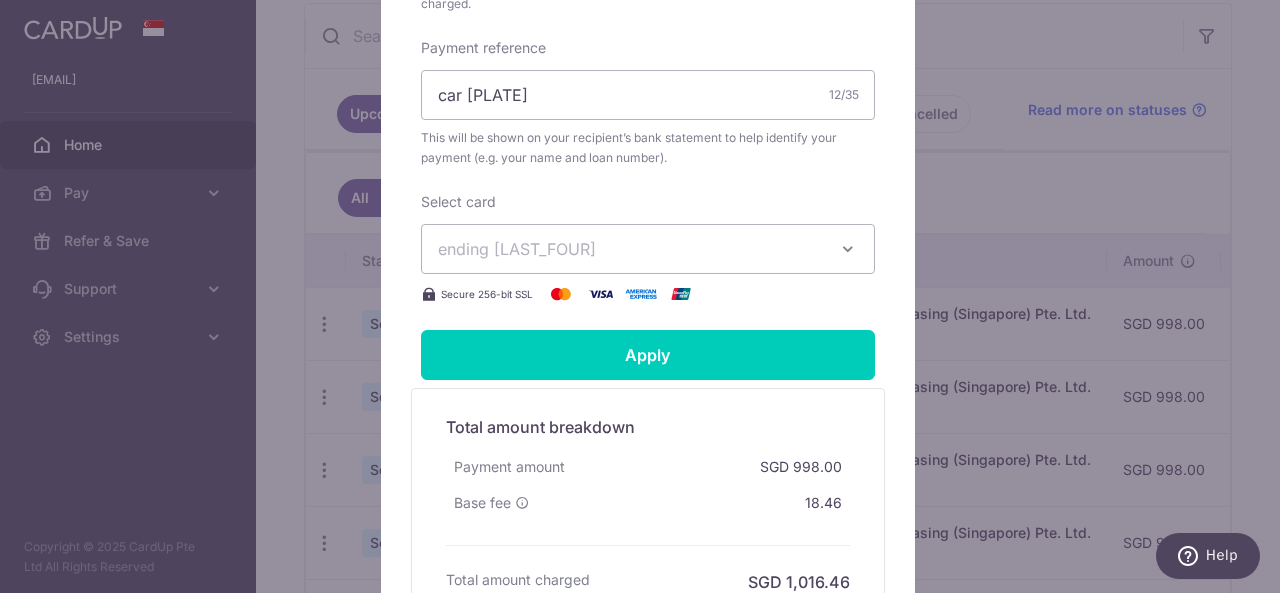 click on "ending [POSTAL_CODE]" at bounding box center [630, 249] 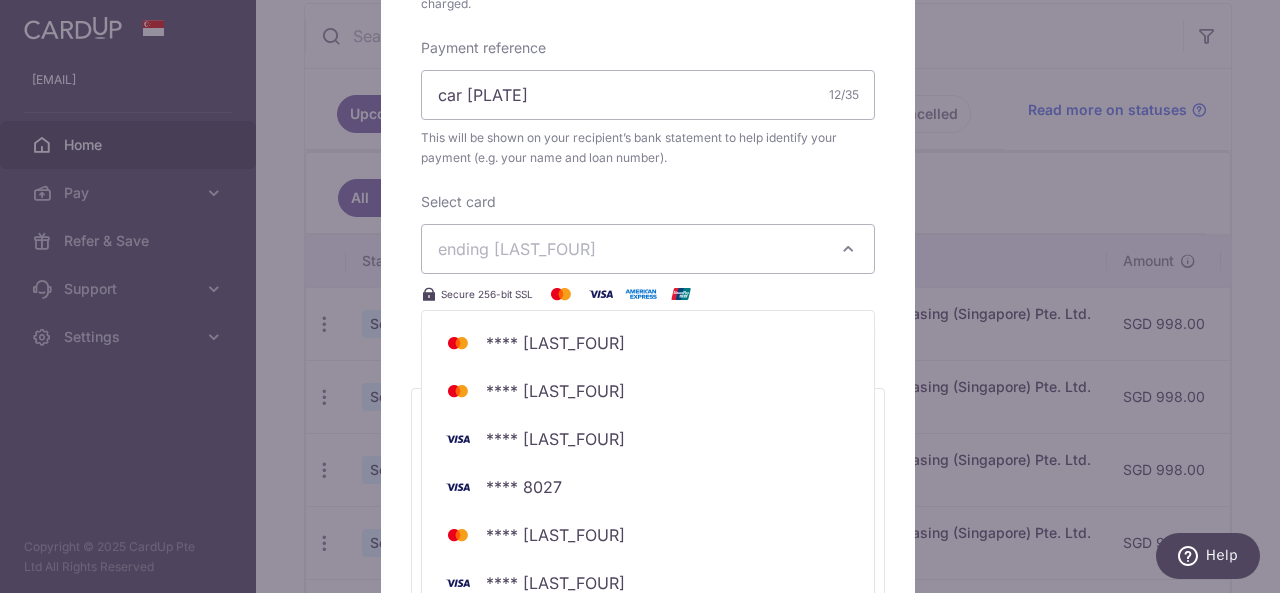 click on "Enter payment amount
998.00
998.00
SGD
To change the payment amount, please cancel this payment and create a new payment with updated supporting documents.
As the payment amount is large, for your account security we will send you a notification via SMS and email on the payment charge date requiring your response to confirm the charge.
Select payment plan
Standard payment
here" at bounding box center (648, -41) 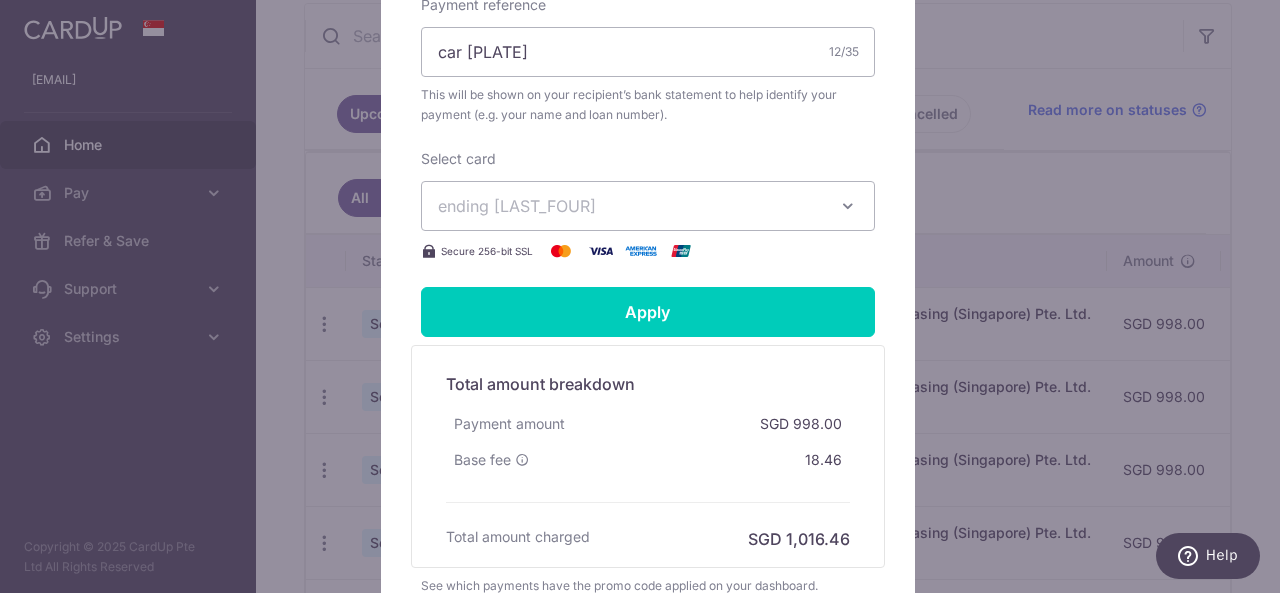 scroll, scrollTop: 732, scrollLeft: 0, axis: vertical 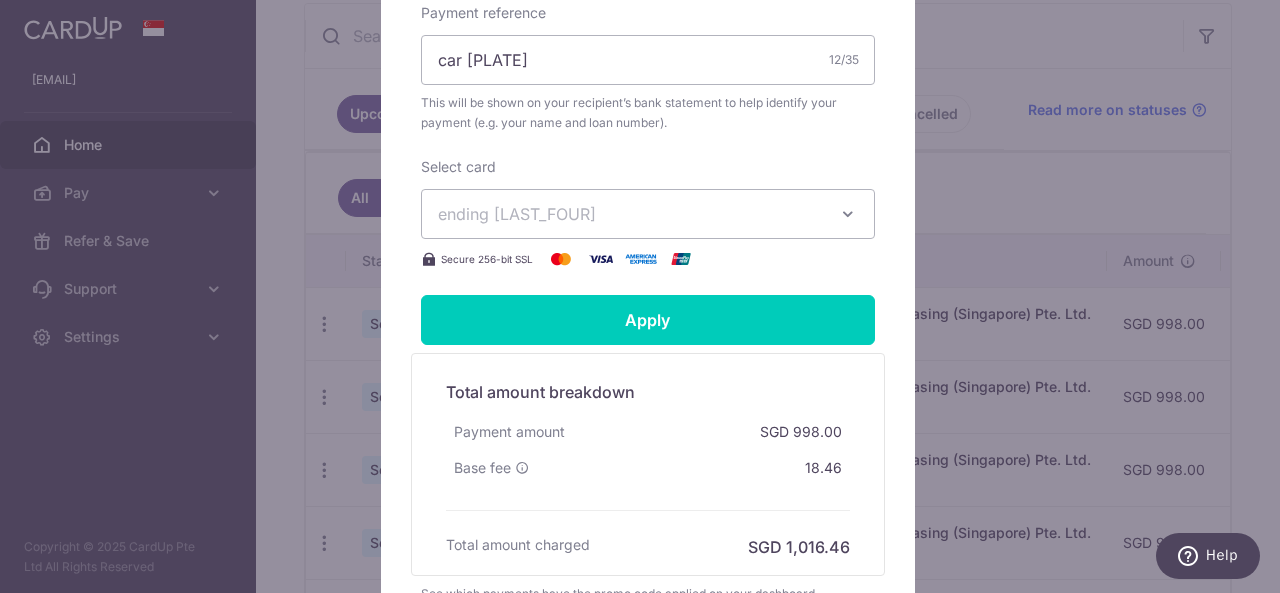 click on "ending [POSTAL_CODE]" at bounding box center (648, 214) 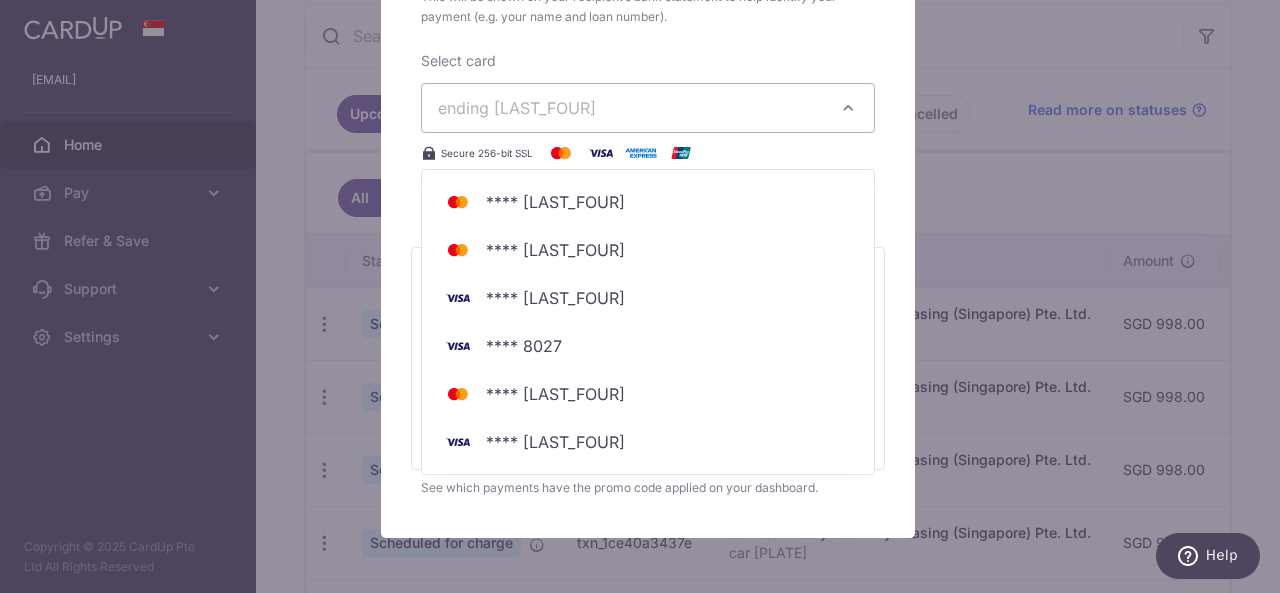scroll, scrollTop: 835, scrollLeft: 0, axis: vertical 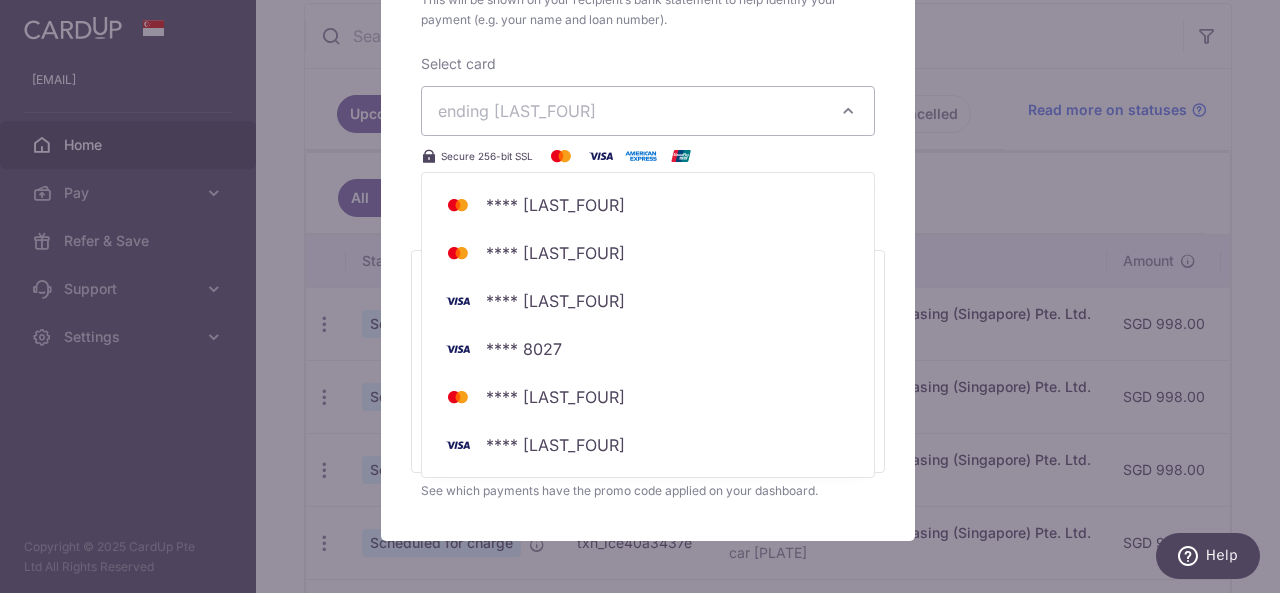 click on "Enter payment amount
998.00
998.00
SGD
To change the payment amount, please cancel this payment and create a new payment with updated supporting documents.
As the payment amount is large, for your account security we will send you a notification via SMS and email on the payment charge date requiring your response to confirm the charge.
Select payment plan
Standard payment
here" at bounding box center (648, -179) 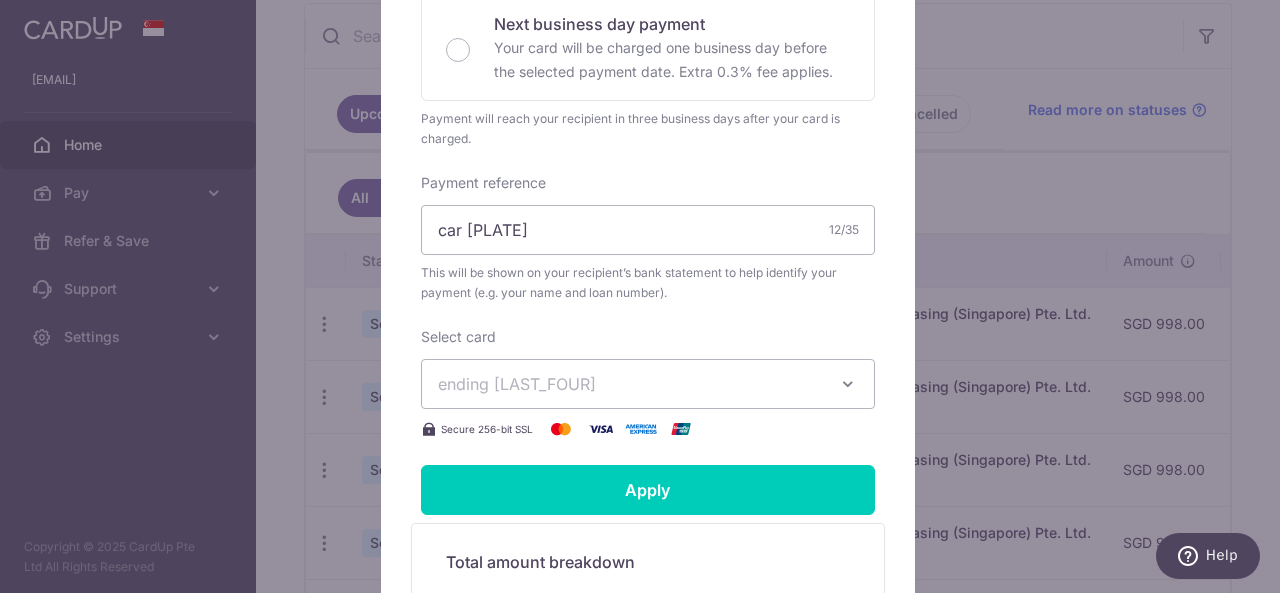 scroll, scrollTop: 564, scrollLeft: 0, axis: vertical 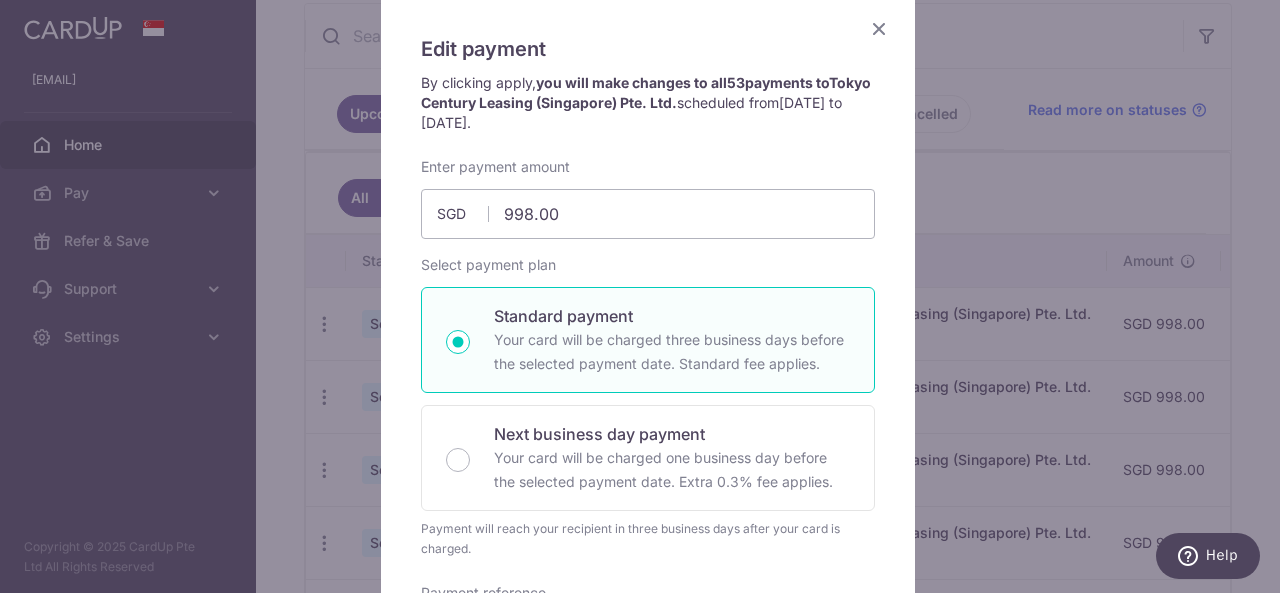 click at bounding box center [879, 28] 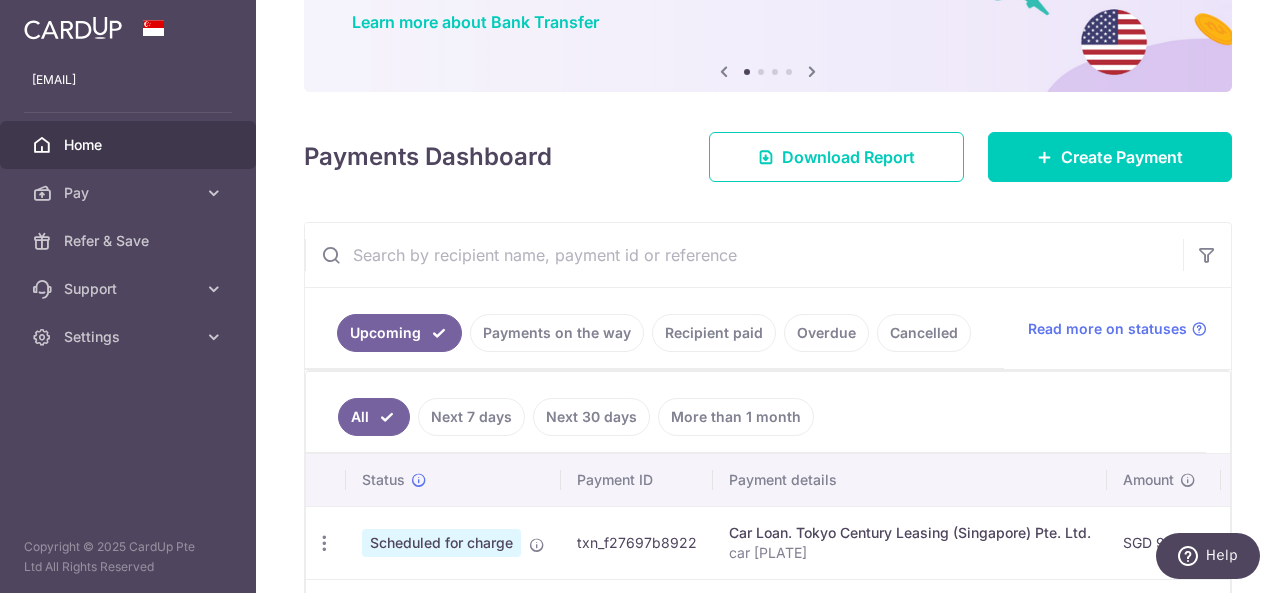 scroll, scrollTop: 159, scrollLeft: 0, axis: vertical 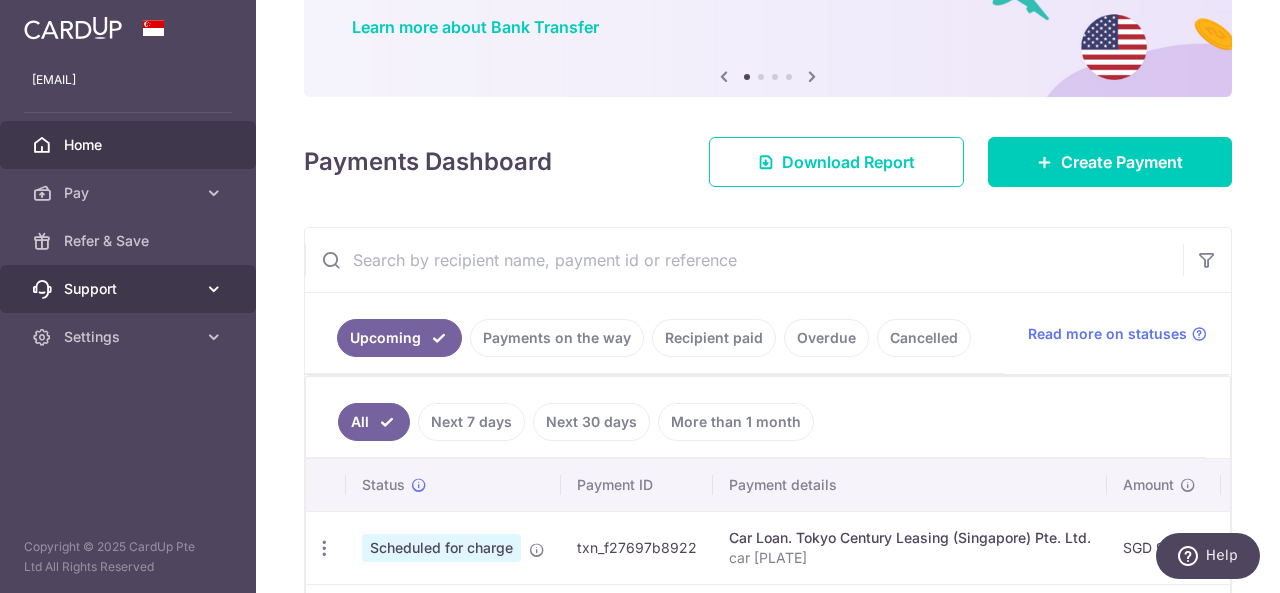 click on "Support" at bounding box center [128, 289] 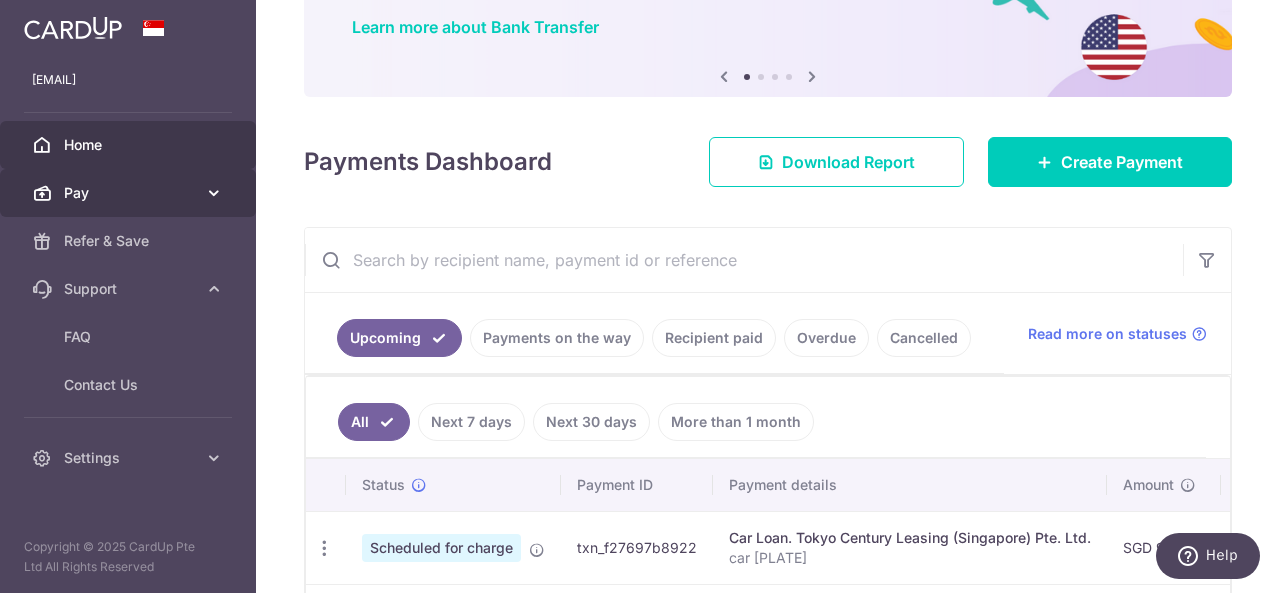 click on "Pay" at bounding box center (128, 193) 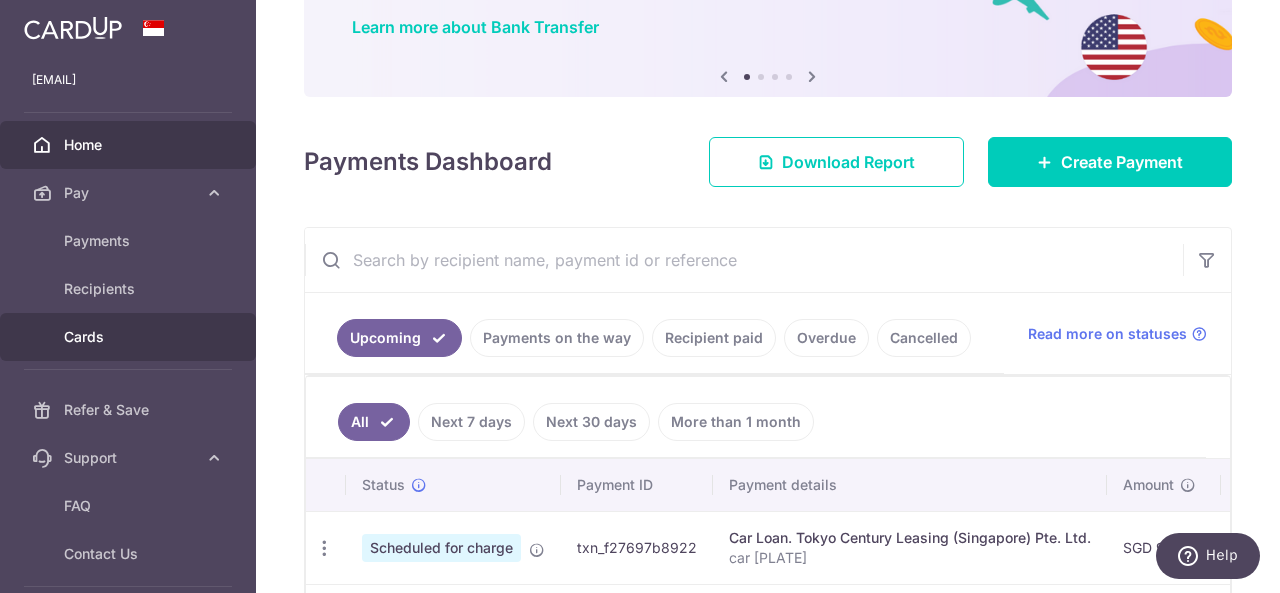 click on "Cards" at bounding box center (130, 337) 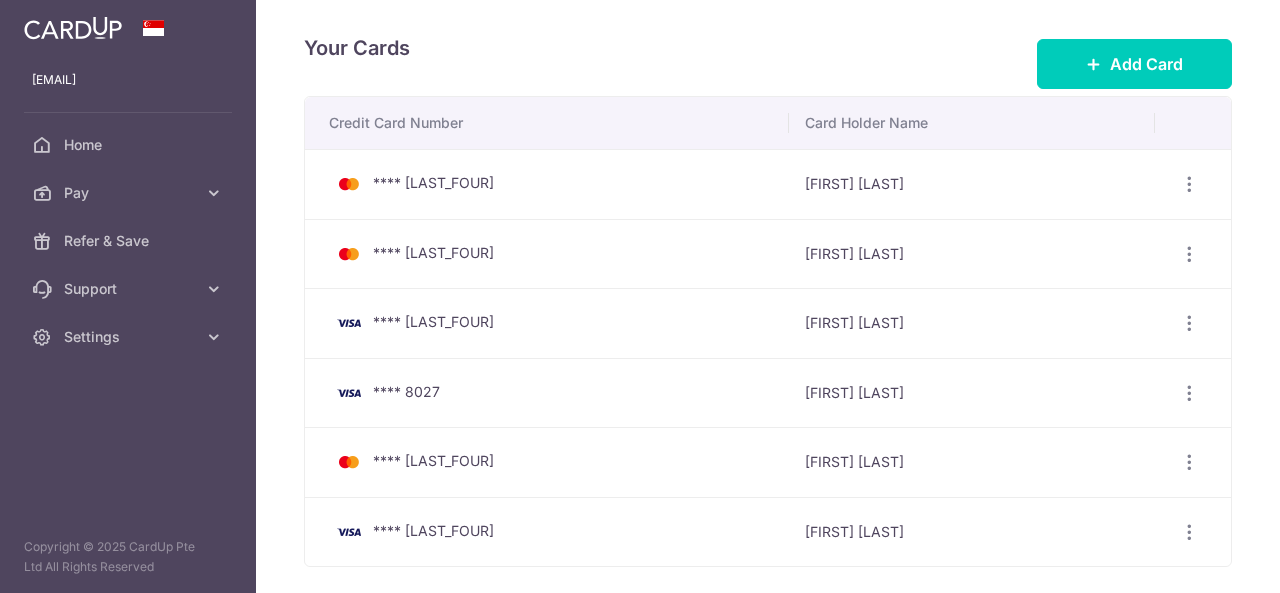 scroll, scrollTop: 0, scrollLeft: 0, axis: both 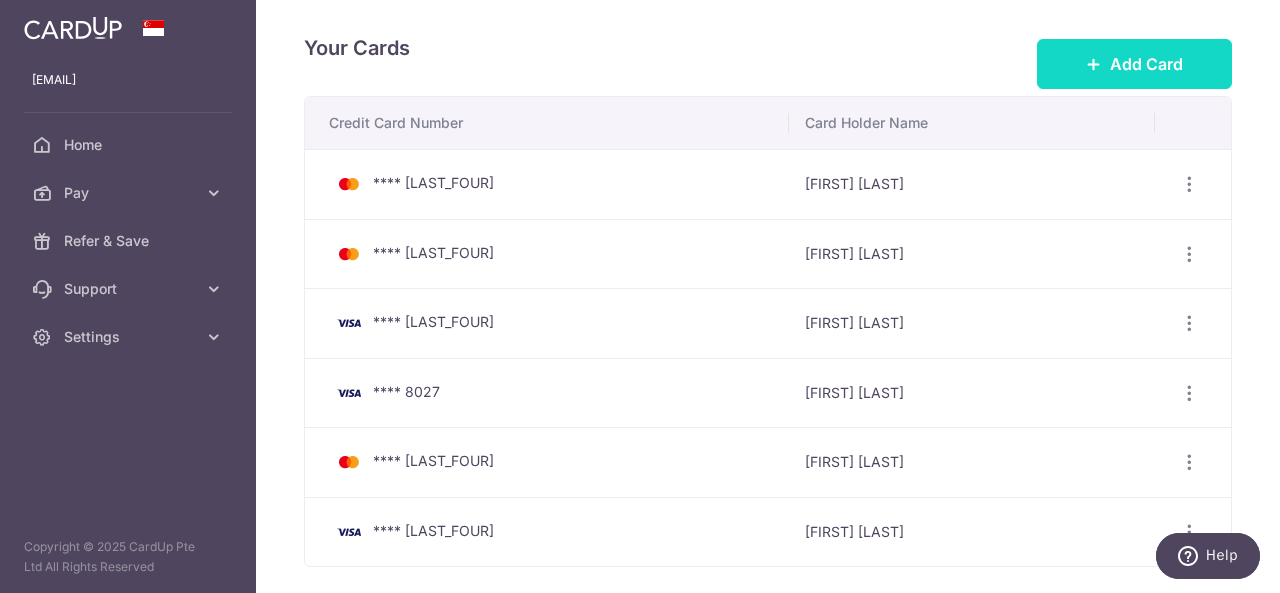 click on "Add Card" at bounding box center [1146, 64] 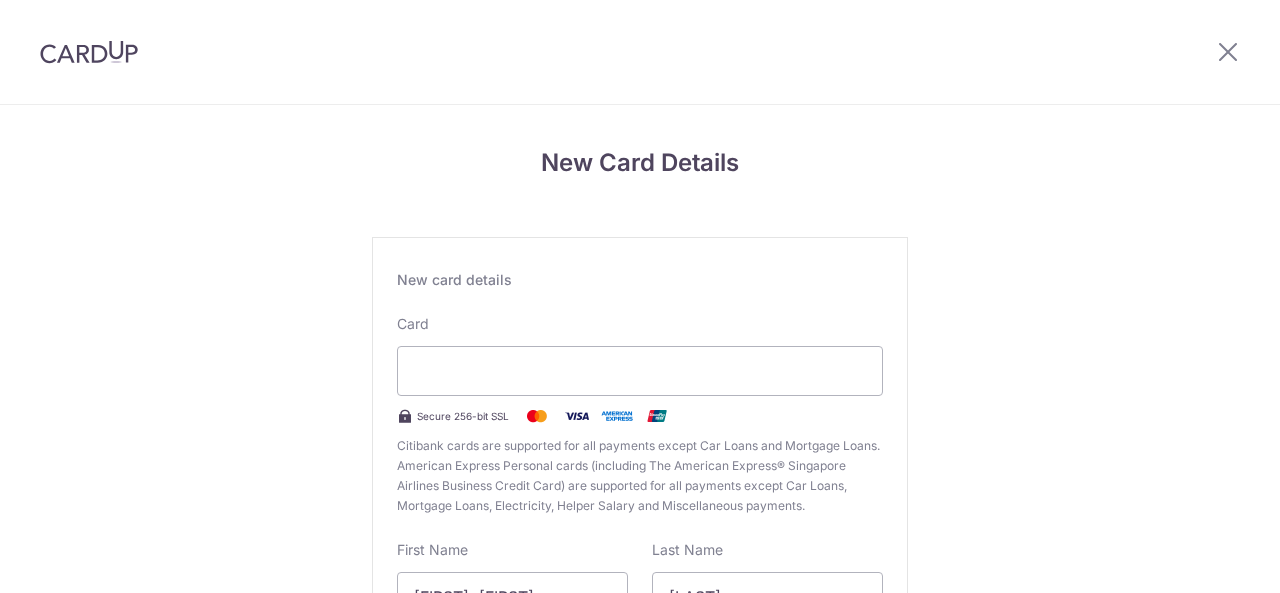 scroll, scrollTop: 0, scrollLeft: 0, axis: both 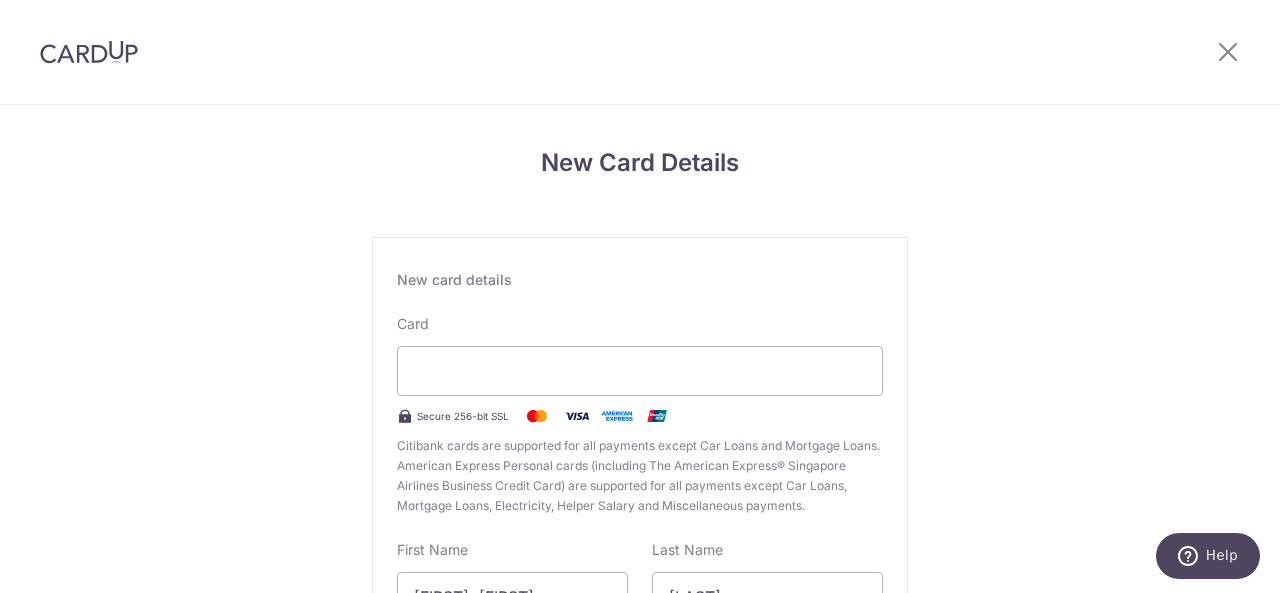 click on "New Card Details
New card details
Card
Secure 256-bit SSL
Citibank cards are supported for all payments except Car Loans and Mortgage Loans. American Express Personal cards (including The American Express® Singapore Airlines Business Credit Card) are supported for all payments except Car Loans, Mortgage Loans, Electricity, Helper Salary and Miscellaneous payments.
First Name
Kin Yee, Lawrence
Last Name
Phoon
Select Billing Address
Select option" at bounding box center (640, 525) 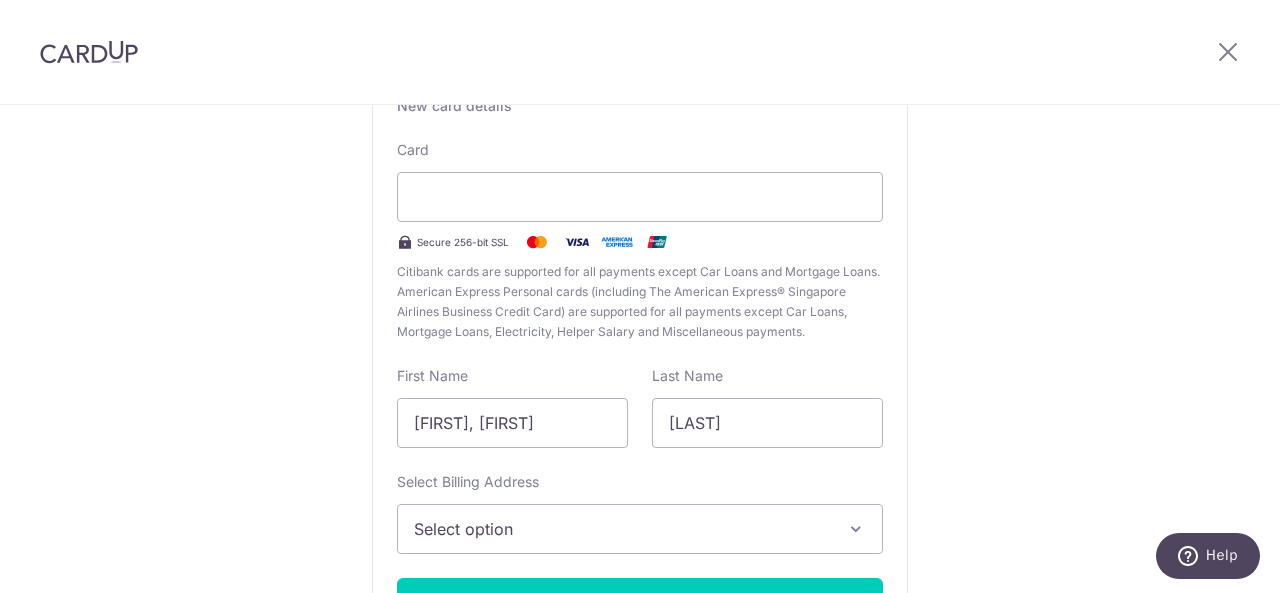 scroll, scrollTop: 176, scrollLeft: 0, axis: vertical 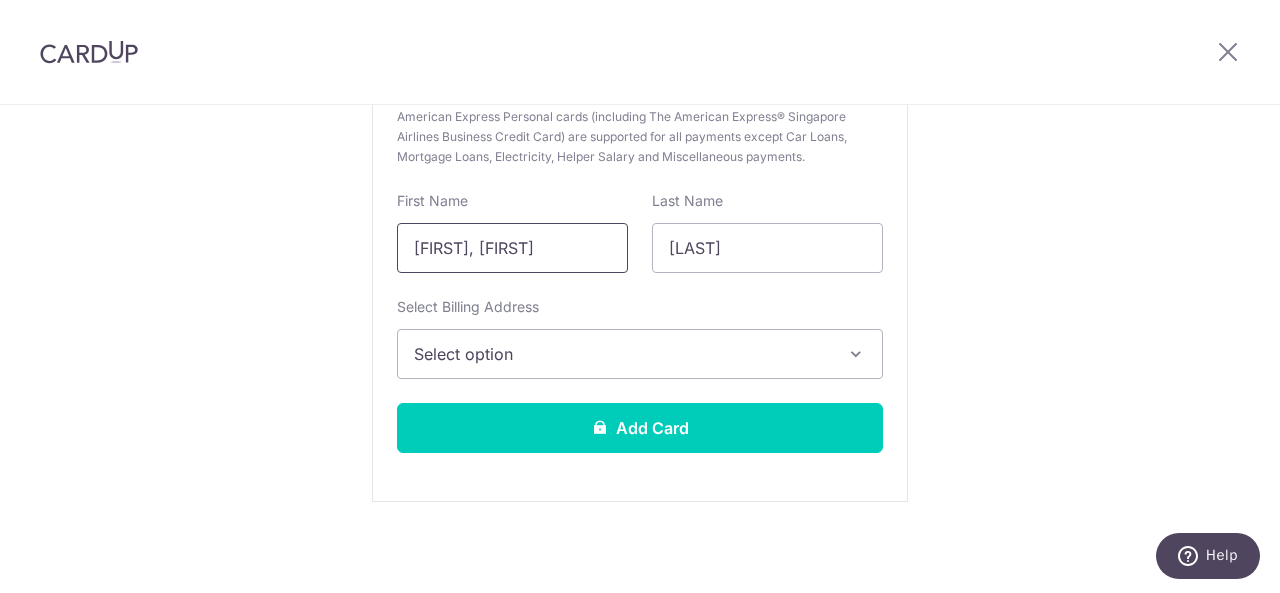 drag, startPoint x: 574, startPoint y: 242, endPoint x: 74, endPoint y: 323, distance: 506.51852 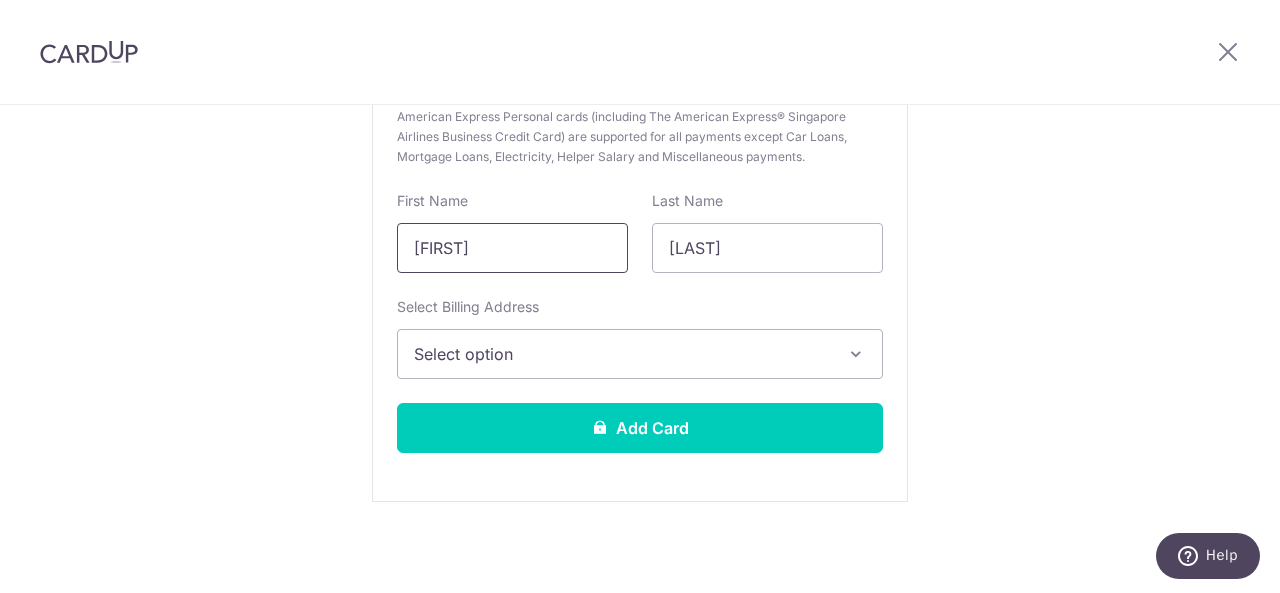 type on "lawrence" 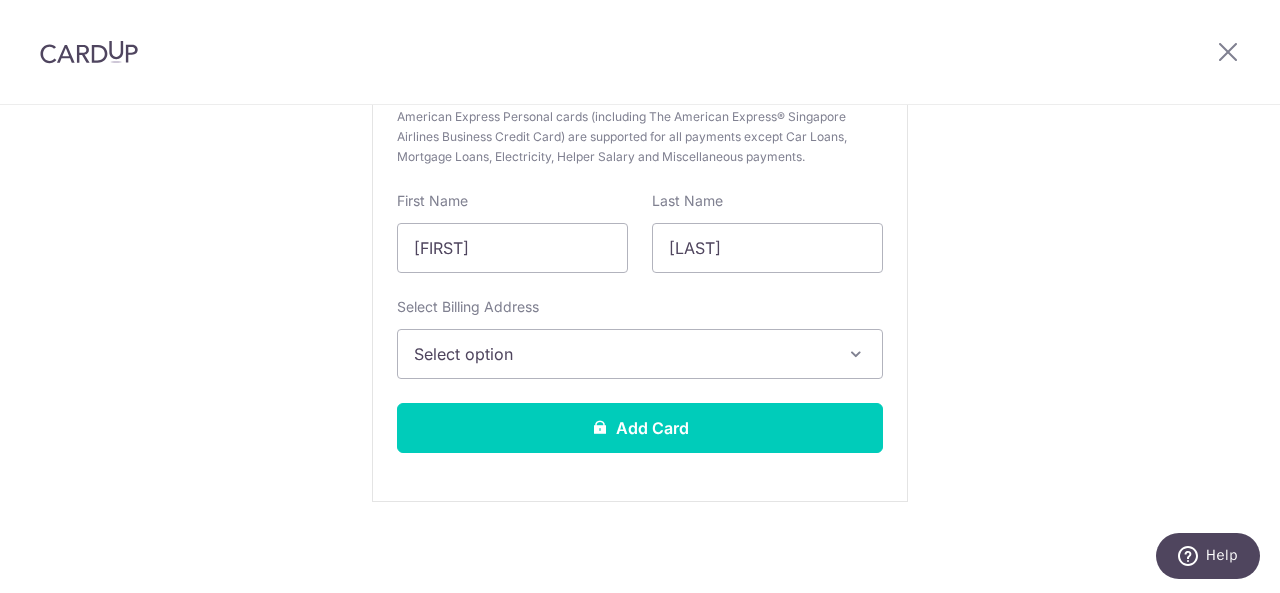 click on "New Card Details
New card details
Card
Secure 256-bit SSL
Citibank cards are supported for all payments except Car Loans and Mortgage Loans. American Express Personal cards (including The American Express® Singapore Airlines Business Credit Card) are supported for all payments except Car Loans, Mortgage Loans, Electricity, Helper Salary and Miscellaneous payments.
First Name
lawrence
Last Name
Phoon
Select Billing Address
Select option
Add Billing Address" at bounding box center [640, 176] 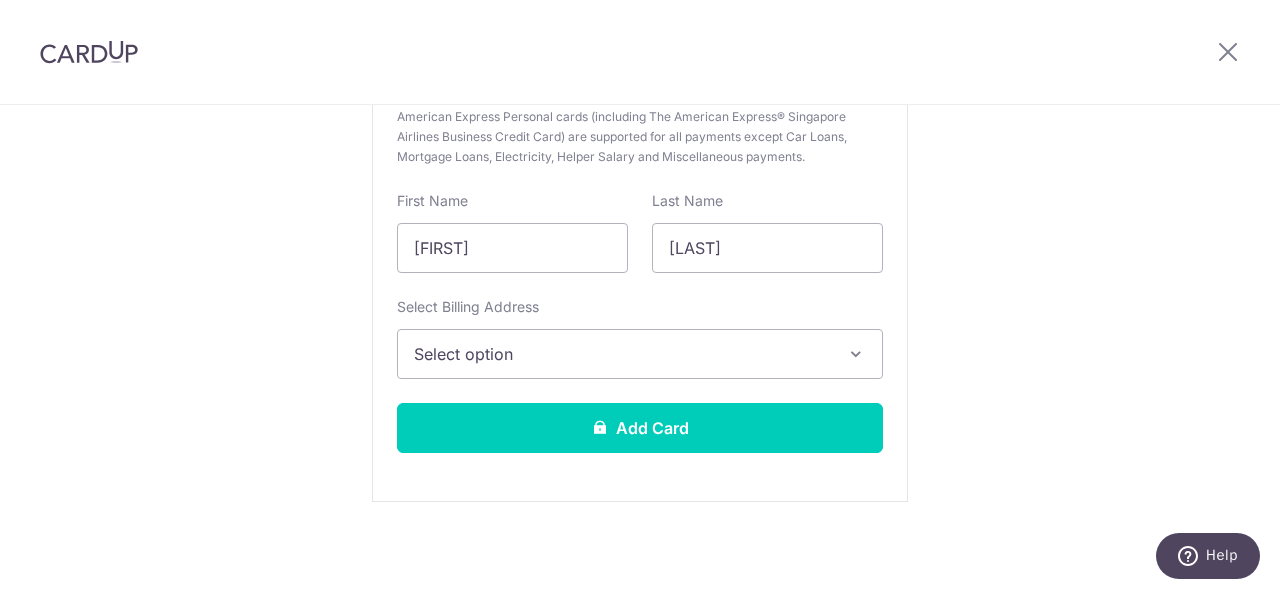 click on "Select option" at bounding box center [622, 354] 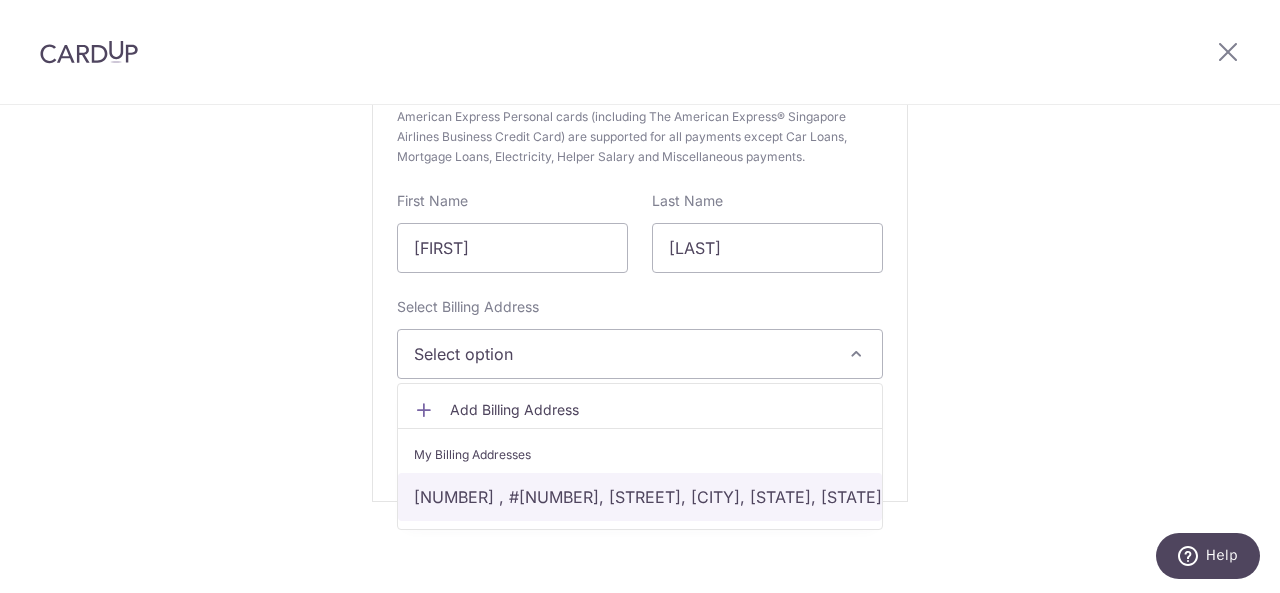 click on "64 , #10-349, Kallang bahru, Sinagapore, Others, Singapore-330064" at bounding box center (640, 497) 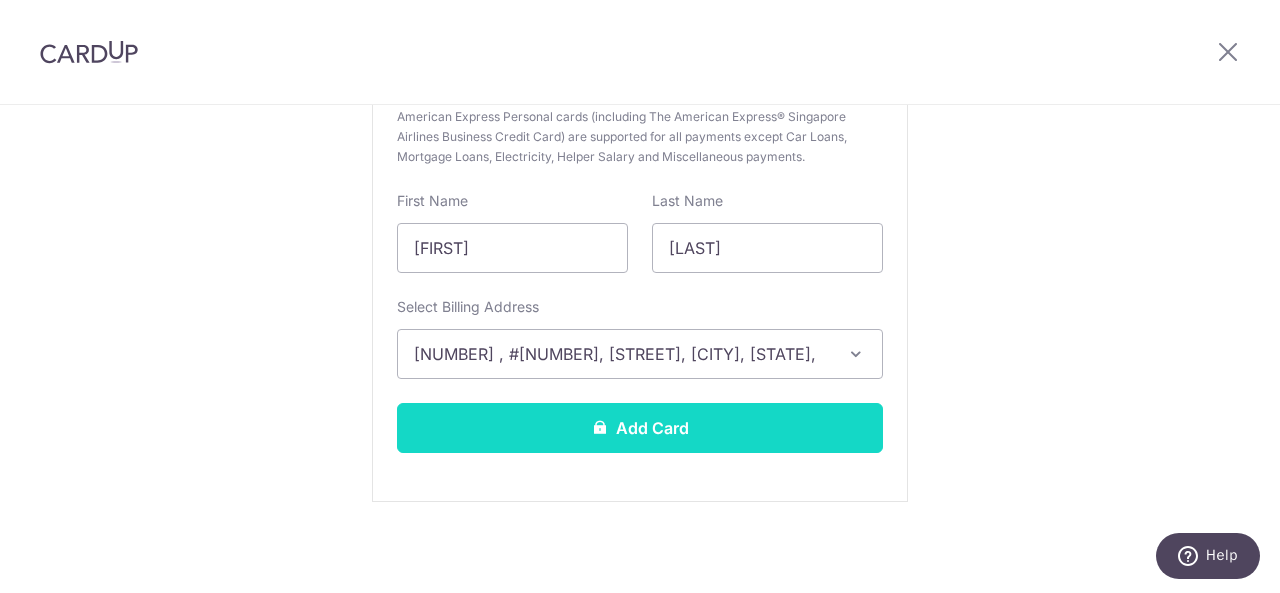 click on "Add Card" at bounding box center [640, 428] 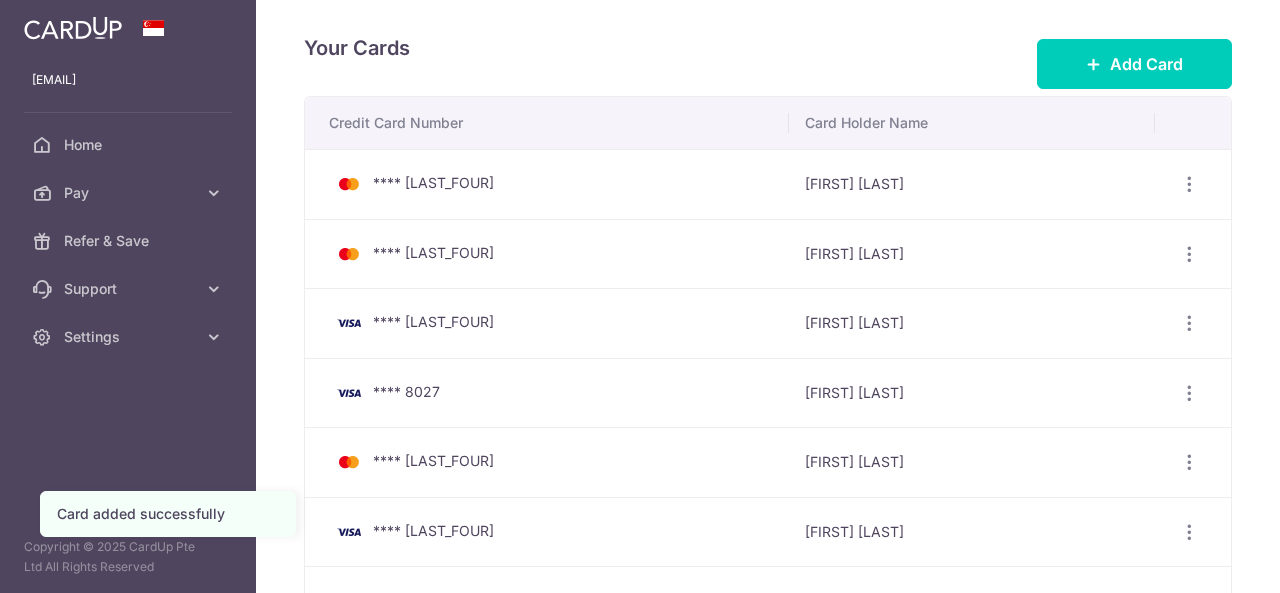 scroll, scrollTop: 0, scrollLeft: 0, axis: both 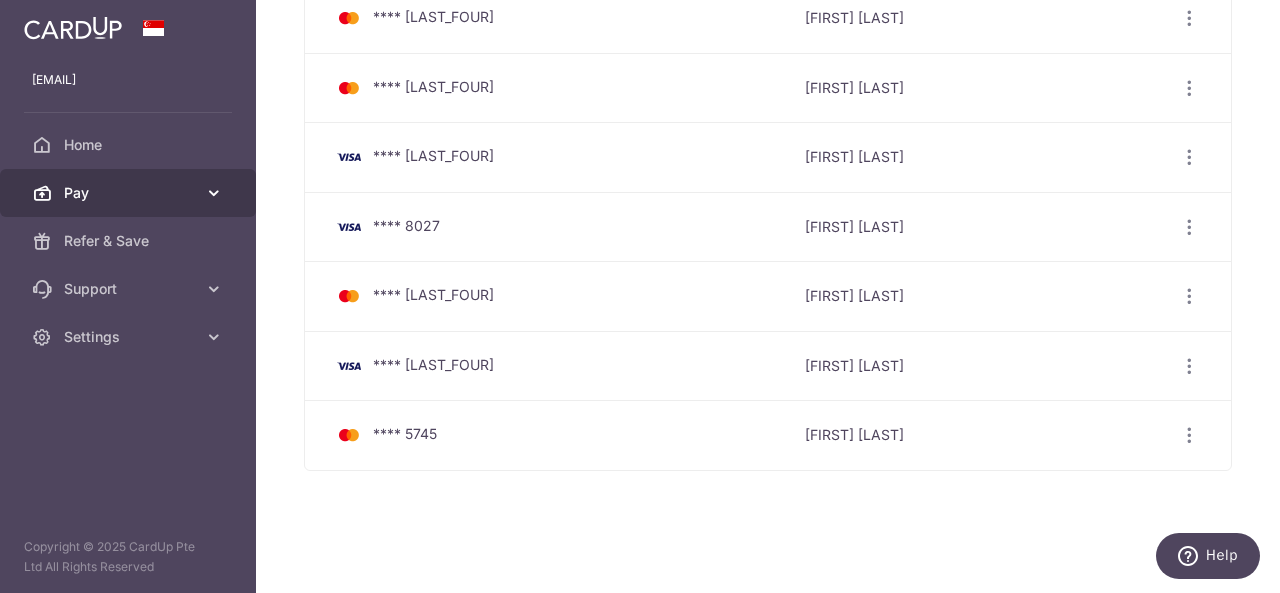 click on "Pay" at bounding box center [130, 193] 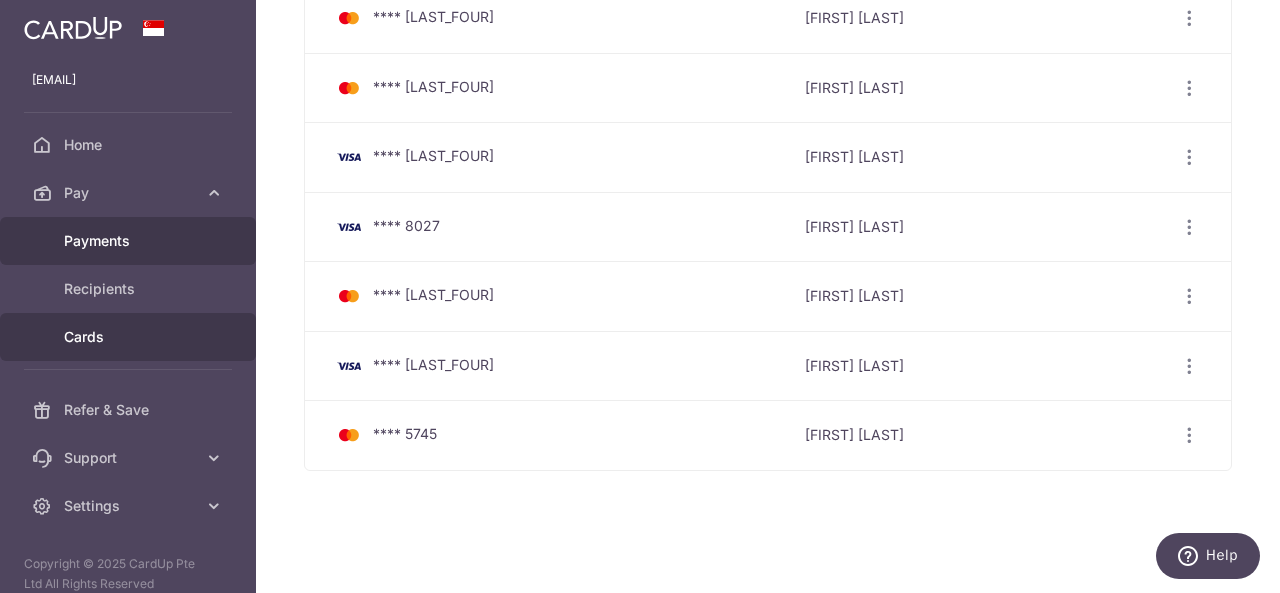 click on "Payments" at bounding box center (128, 241) 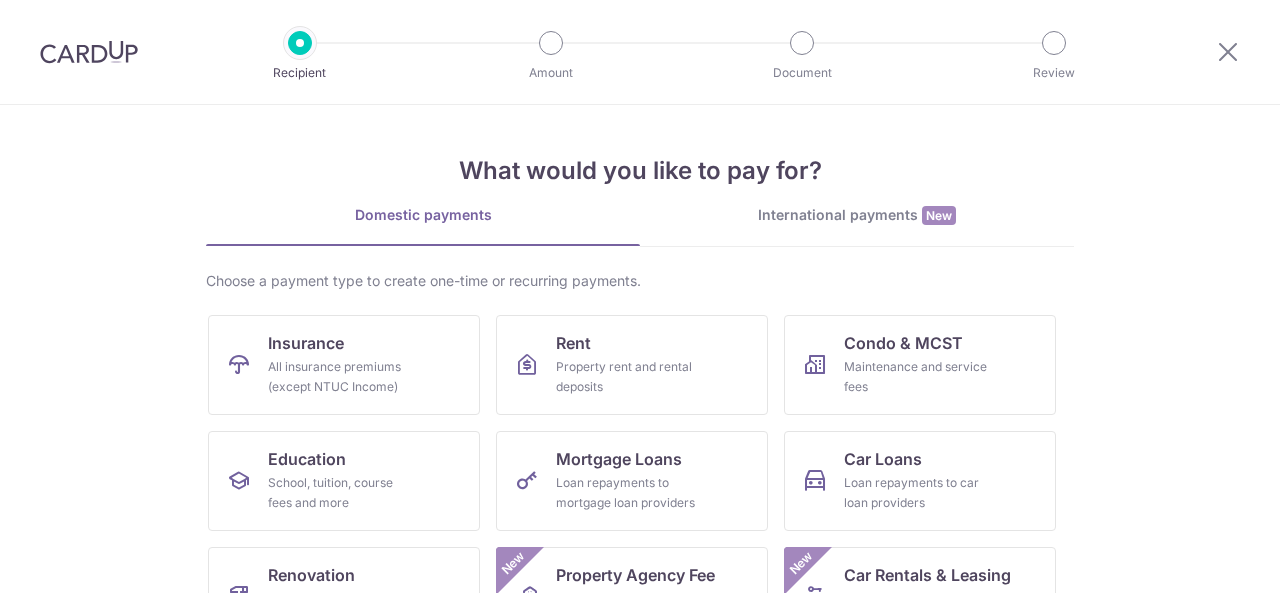 scroll, scrollTop: 0, scrollLeft: 0, axis: both 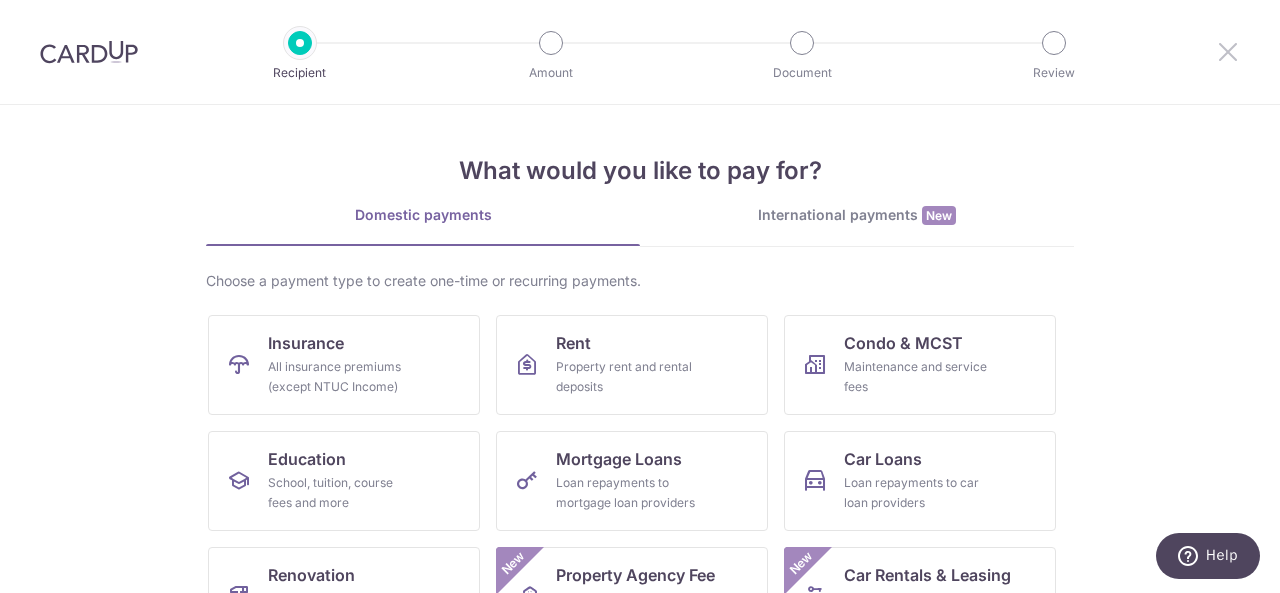 click at bounding box center (1228, 51) 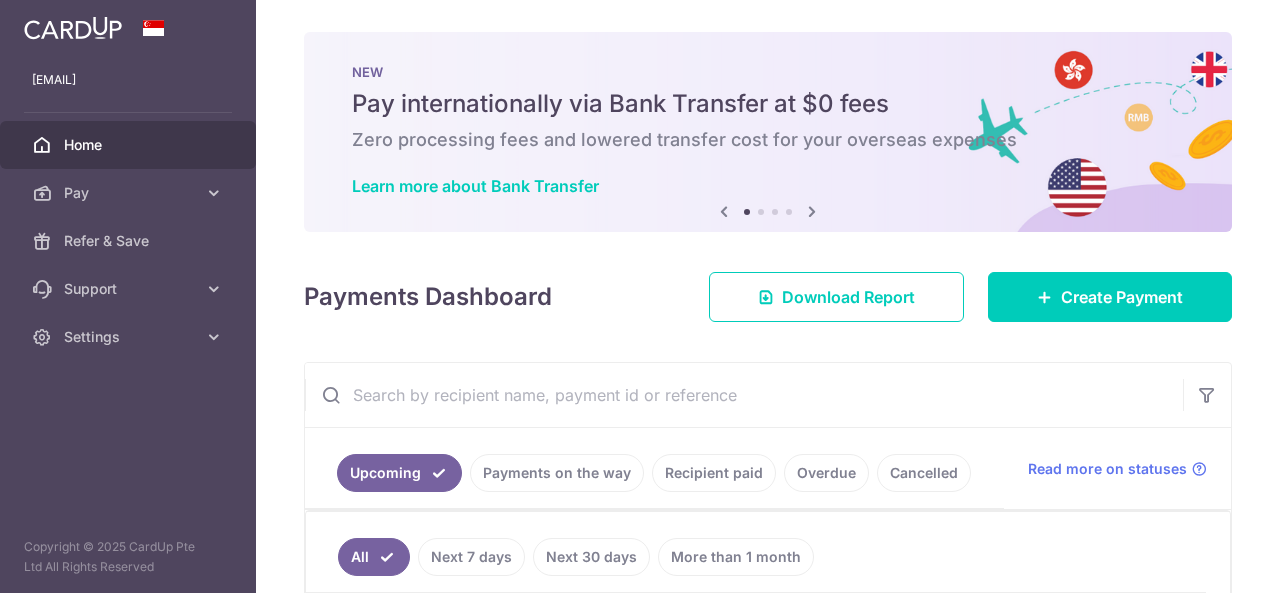 scroll, scrollTop: 0, scrollLeft: 0, axis: both 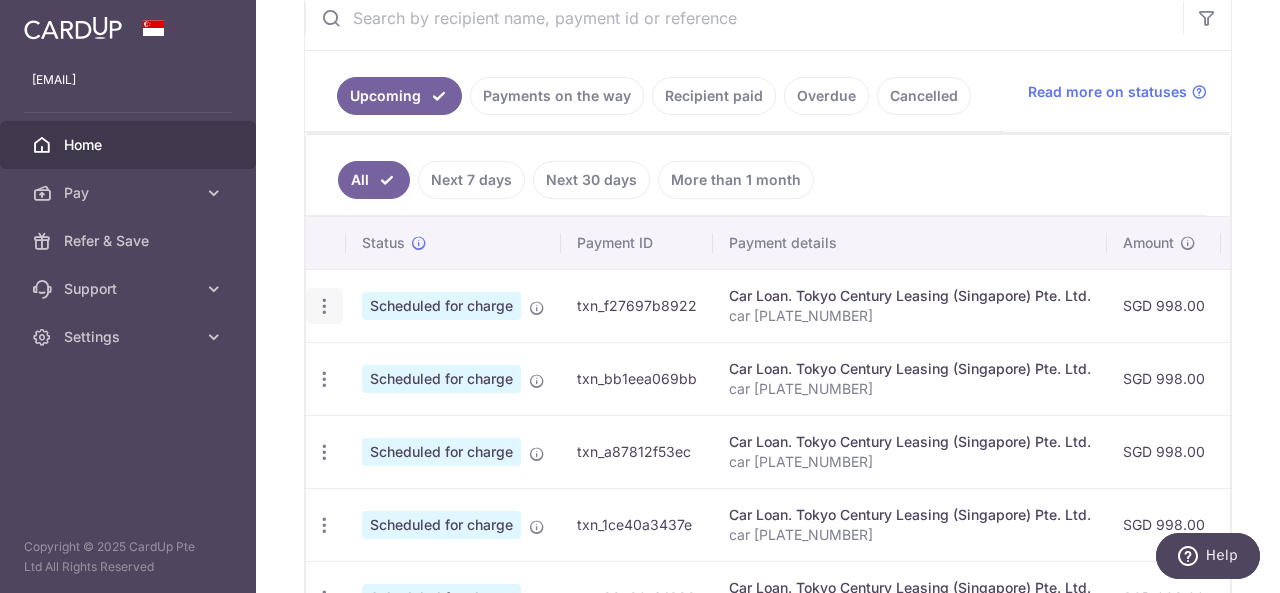 click at bounding box center (324, 306) 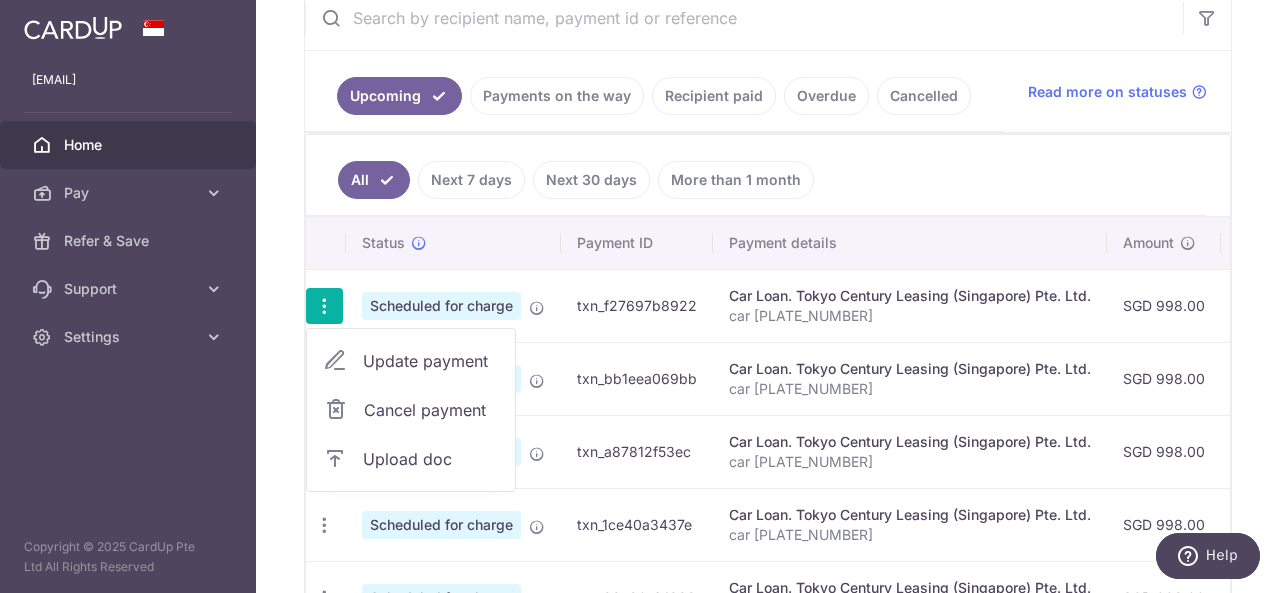 click on "Update payment" at bounding box center [411, 361] 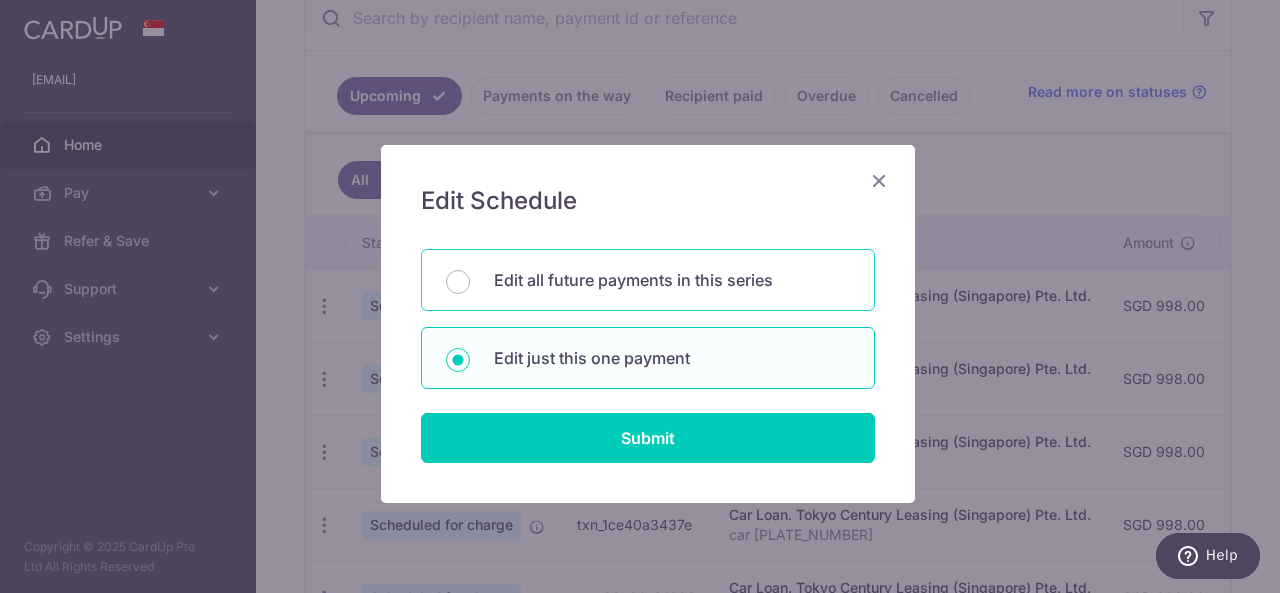 click on "Edit all future payments in this series" at bounding box center [672, 280] 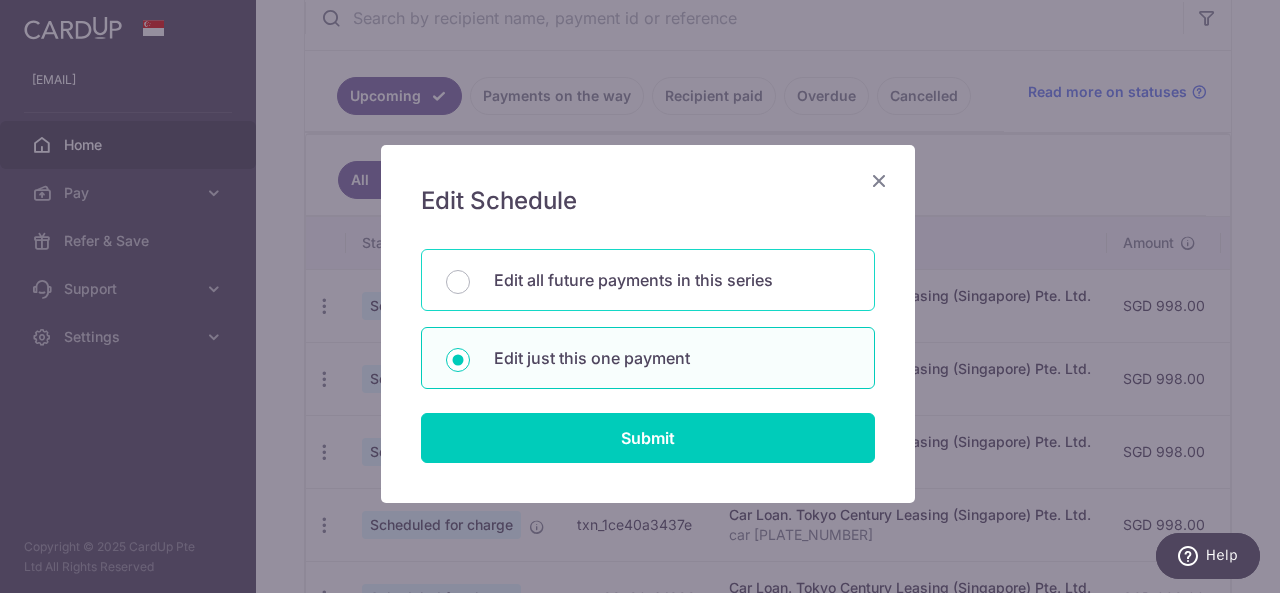 click on "Edit all future payments in this series" at bounding box center [458, 282] 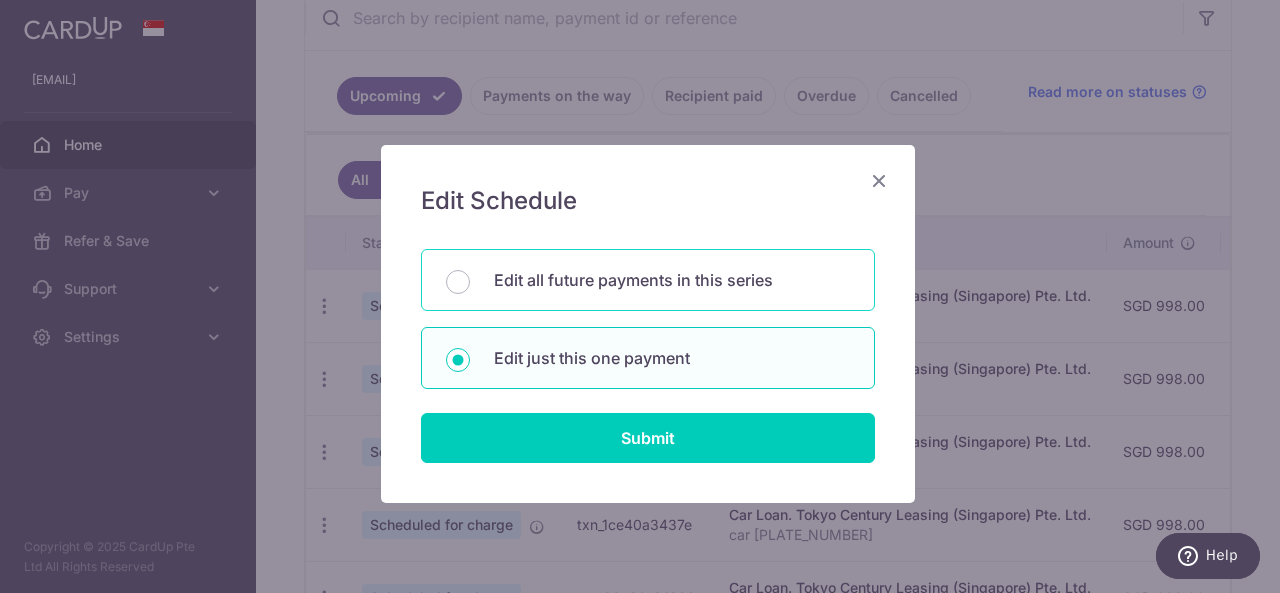 radio on "true" 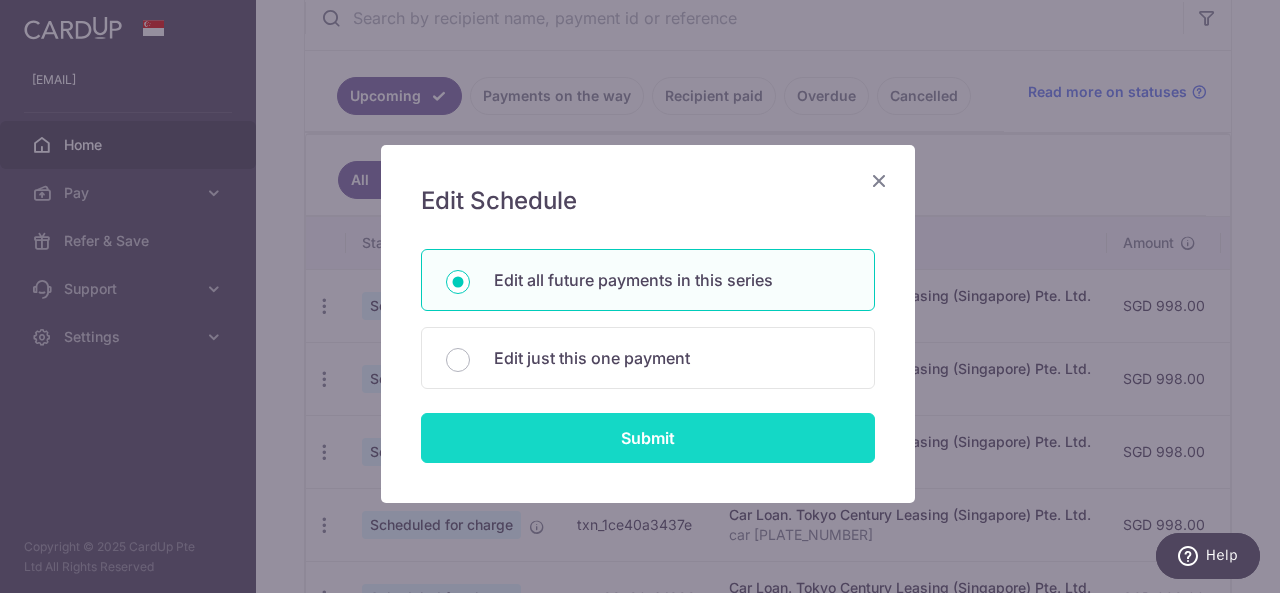 click on "Submit" at bounding box center [648, 438] 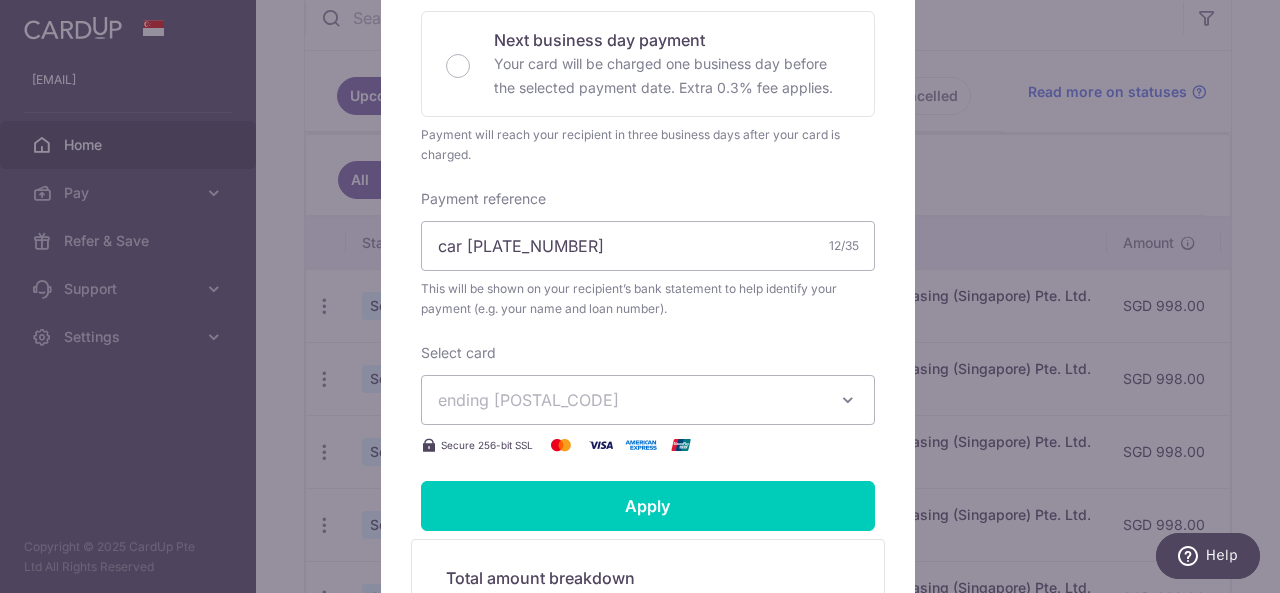 scroll, scrollTop: 714, scrollLeft: 0, axis: vertical 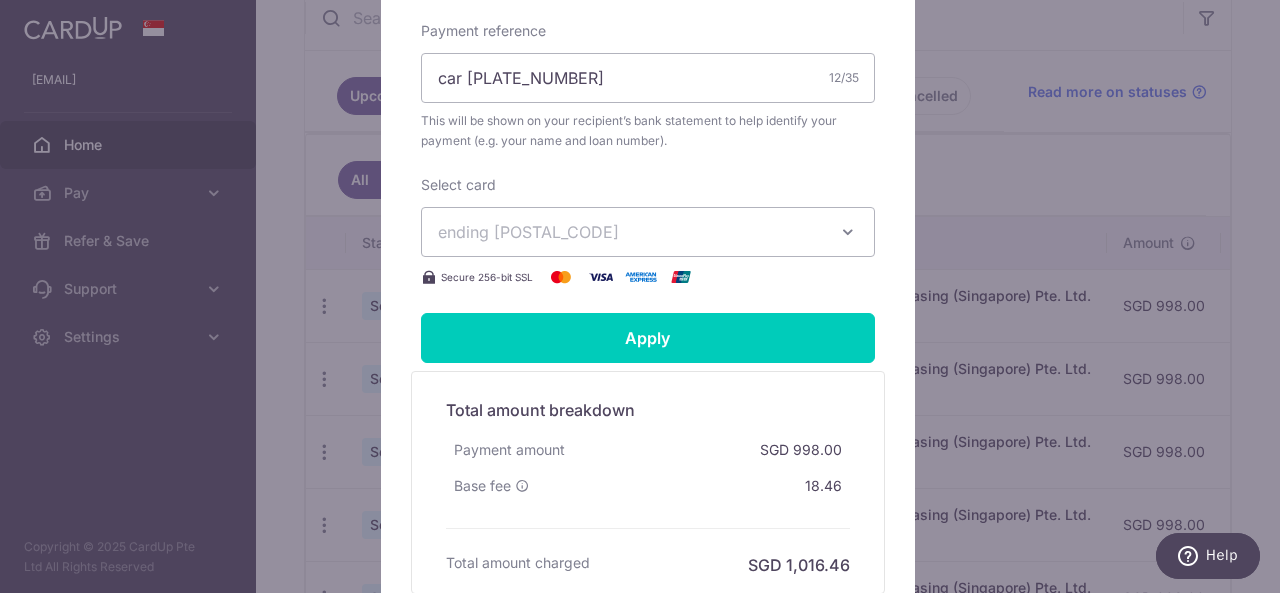 click on "ending [POSTAL_CODE]" at bounding box center (648, 232) 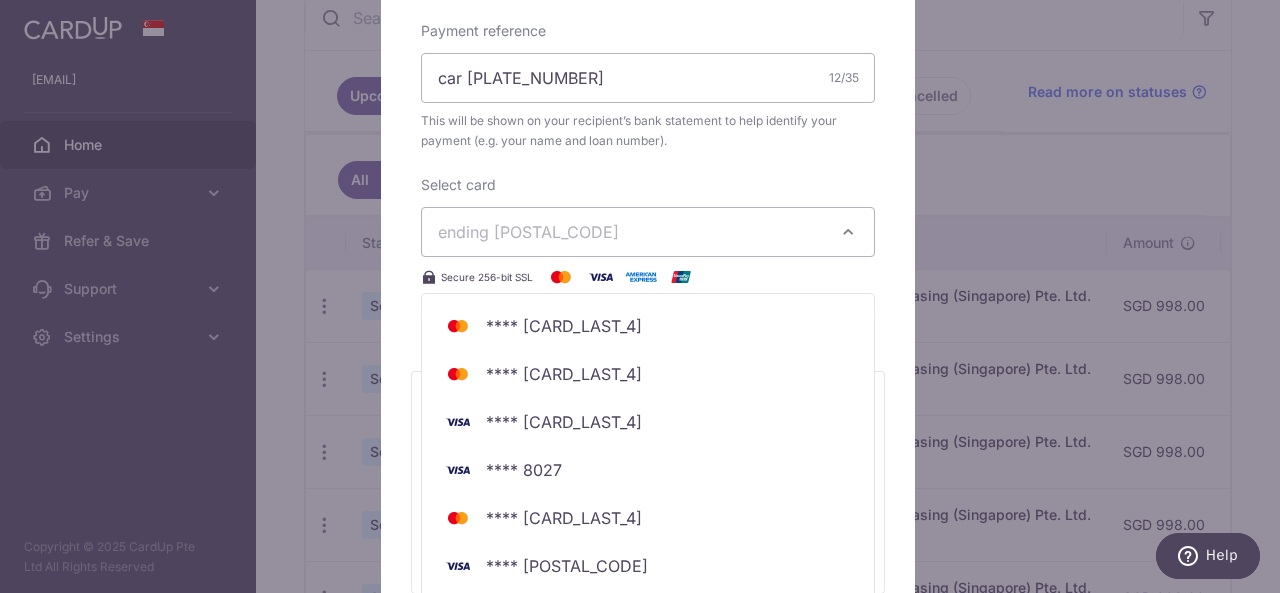 click on "By clicking apply,  you will make changes to all  53  payments to  Tokyo Century Leasing (Singapore) Pte. Ltd.  scheduled from
[DATE] to [DATE] .
By clicking below, you confirm you are editing this payment to  Tokyo Century Leasing (Singapore) Pte. Ltd.  on
[DATE] ." at bounding box center [648, 46] 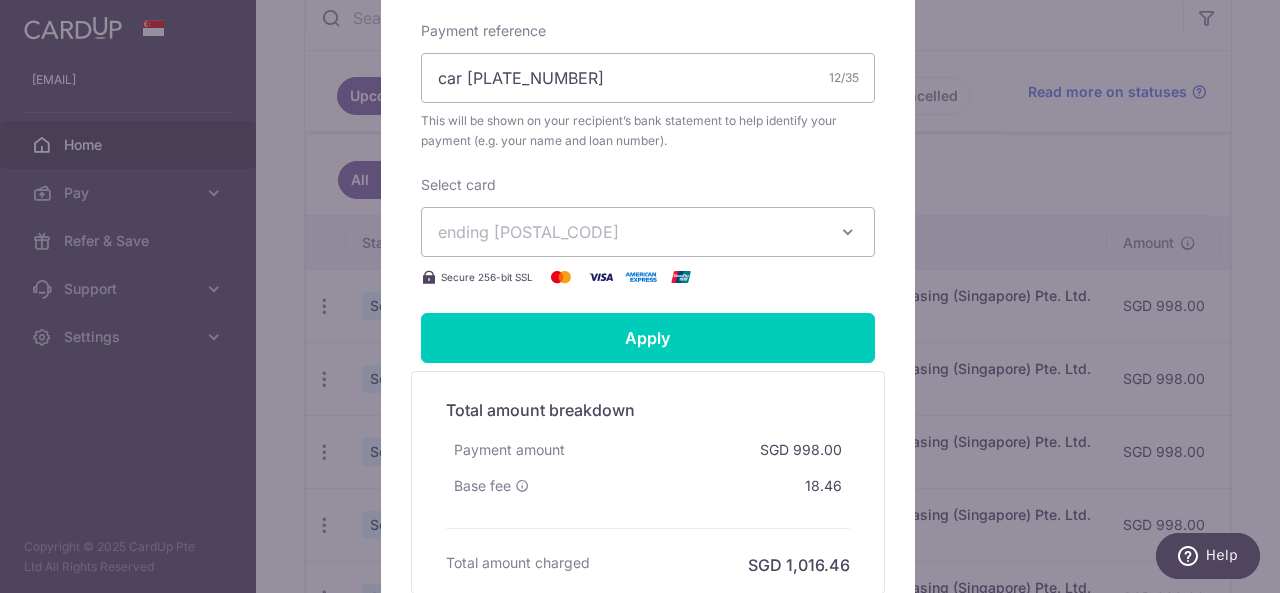 click on "By clicking apply,  you will make changes to all  53  payments to  Tokyo Century Leasing (Singapore) Pte. Ltd.  scheduled from
[DATE] to [DATE] .
By clicking below, you confirm you are editing this payment to  Tokyo Century Leasing (Singapore) Pte. Ltd.  on
[DATE] ." at bounding box center [640, 296] 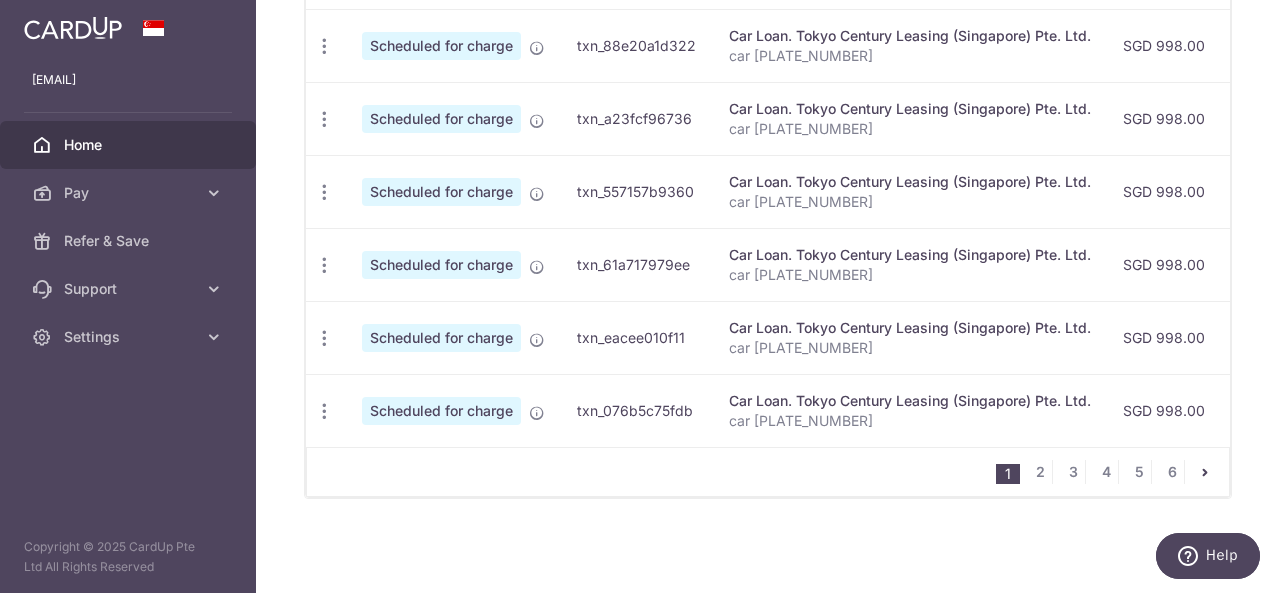 scroll, scrollTop: 0, scrollLeft: 0, axis: both 